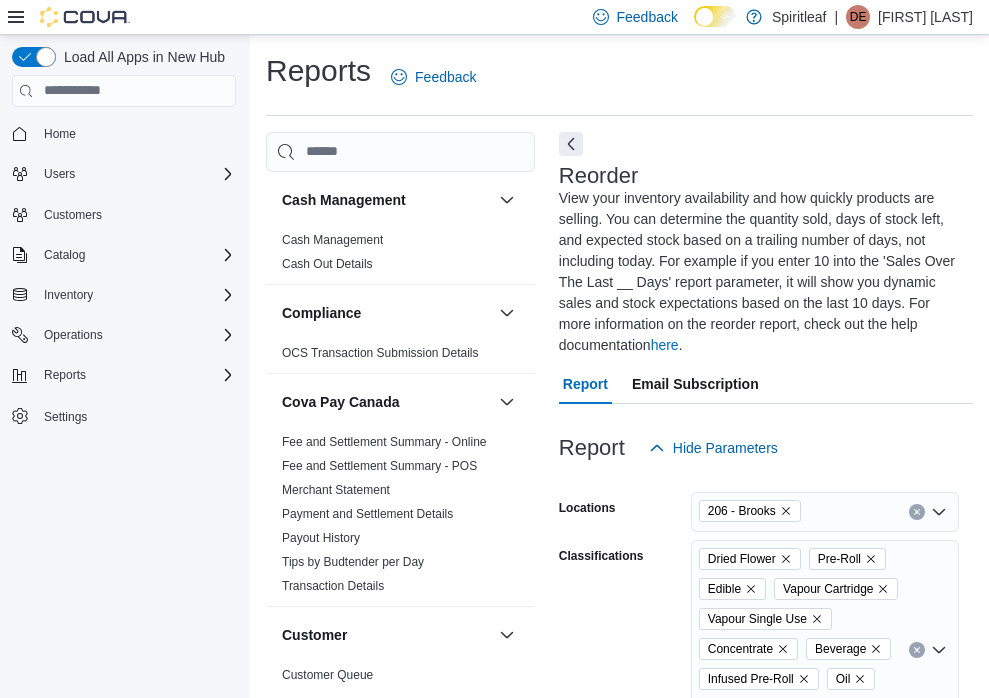 scroll, scrollTop: 409, scrollLeft: 0, axis: vertical 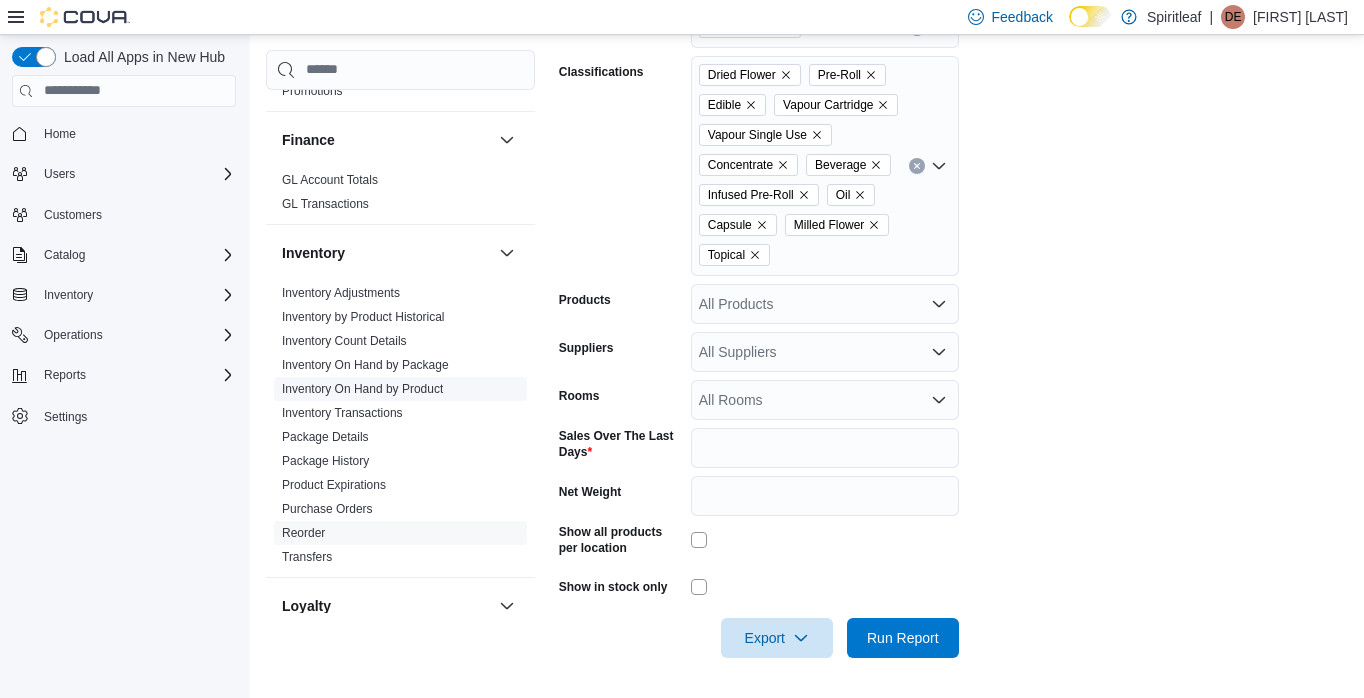 click on "Inventory On Hand by Product" at bounding box center (362, 389) 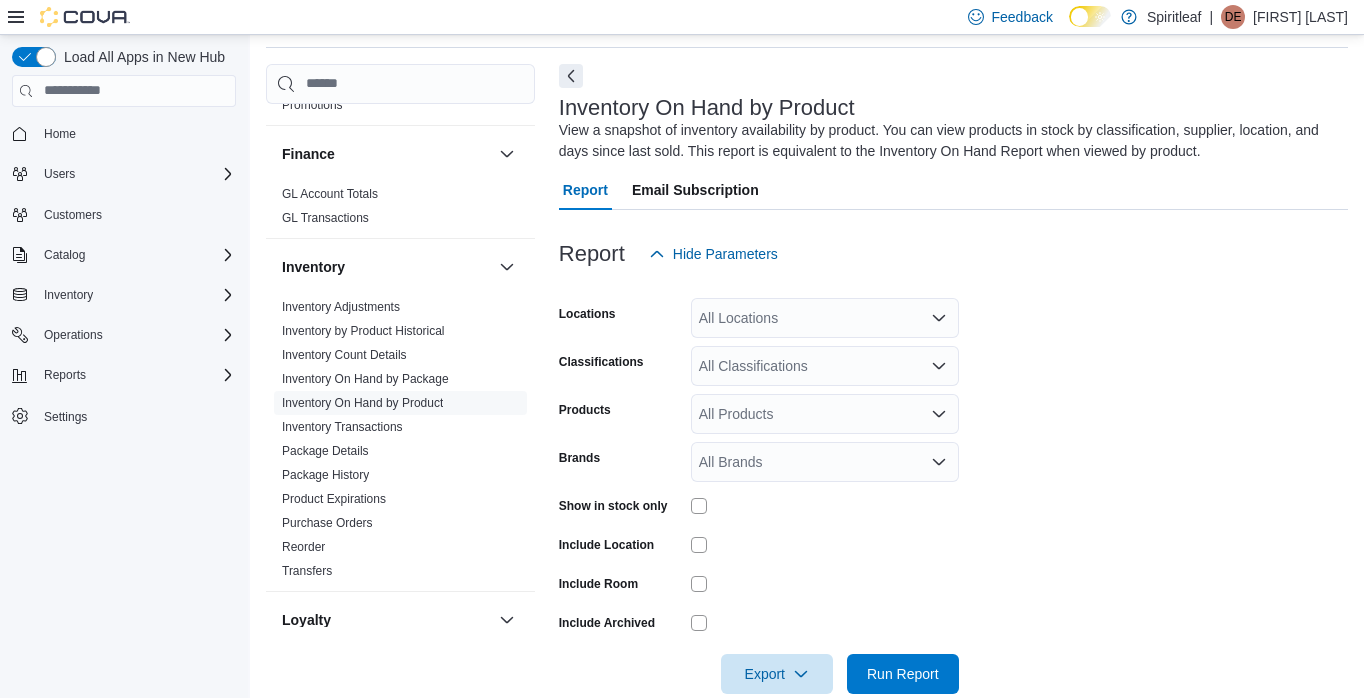 scroll, scrollTop: 67, scrollLeft: 0, axis: vertical 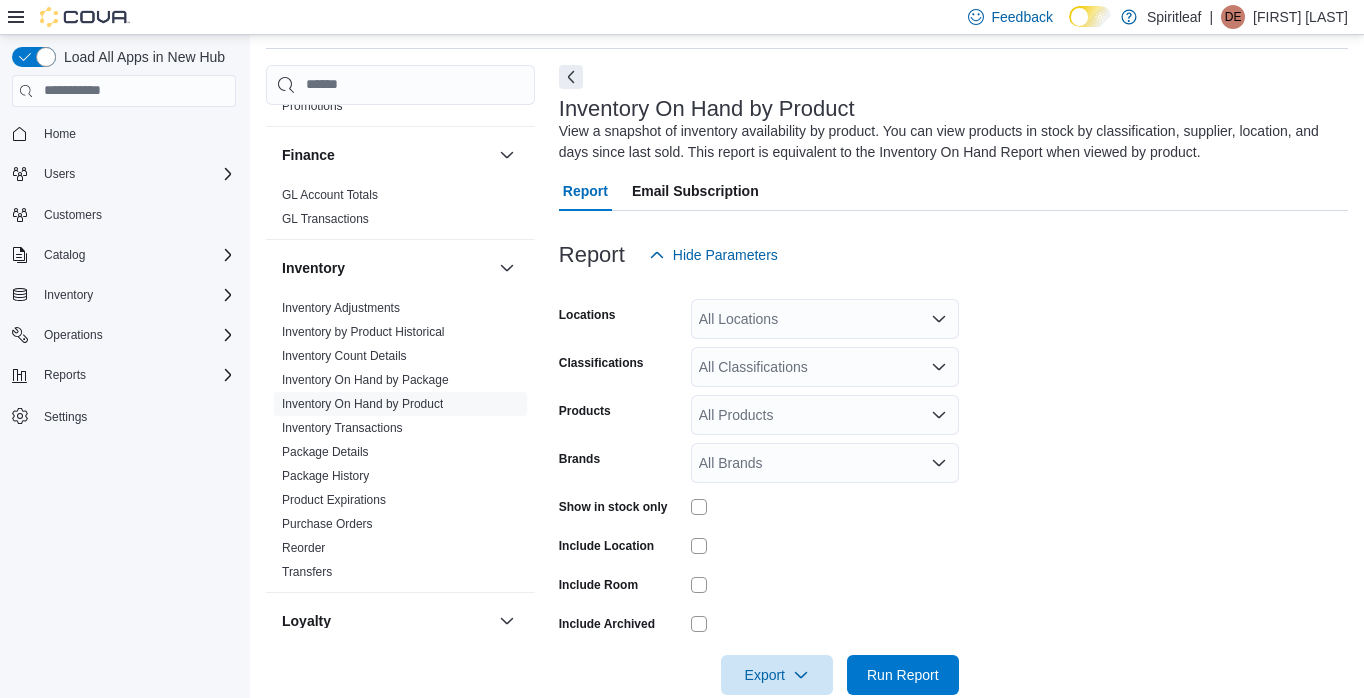 click on "All Locations" at bounding box center [825, 319] 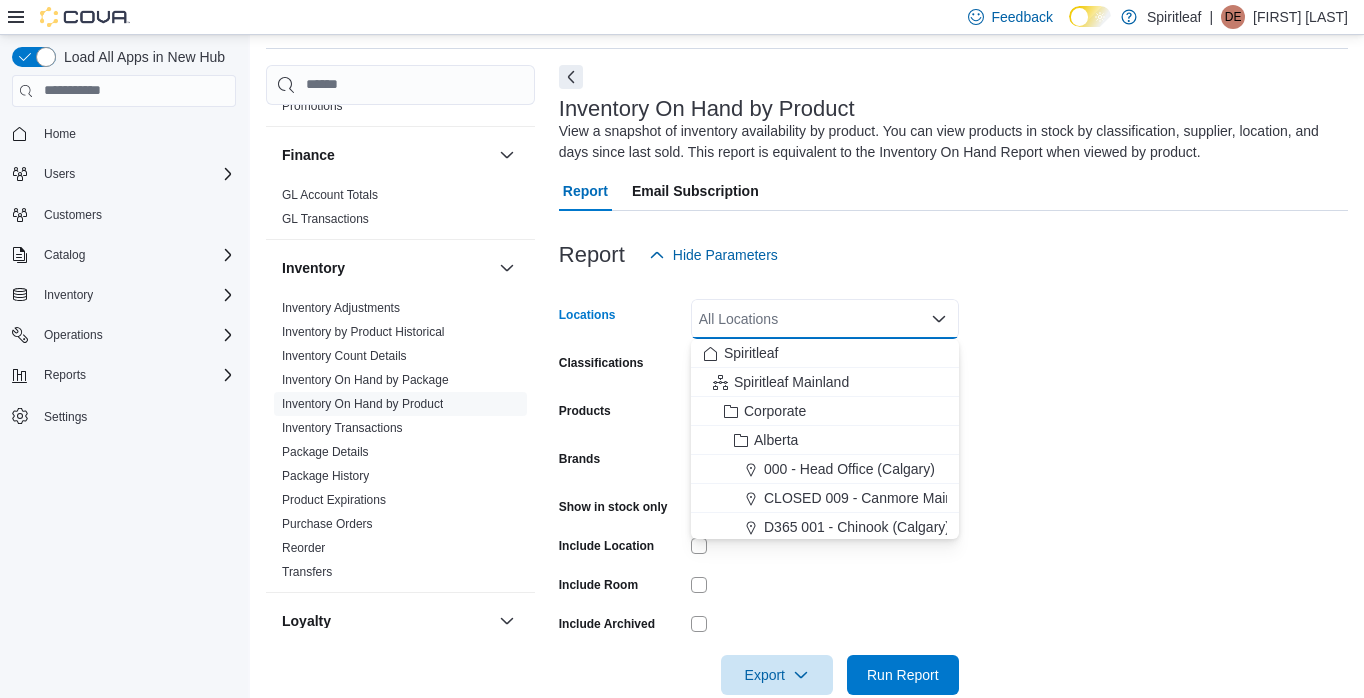 drag, startPoint x: 764, startPoint y: 569, endPoint x: 560, endPoint y: 748, distance: 271.39822 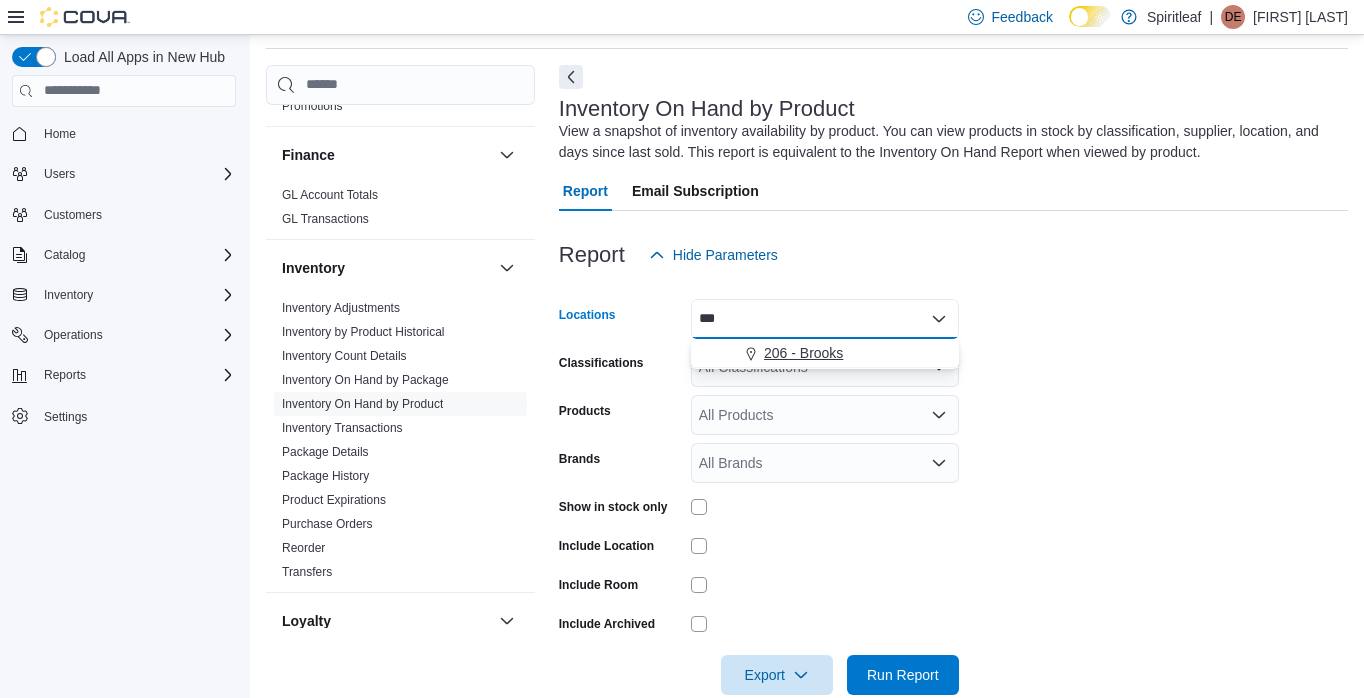 type on "***" 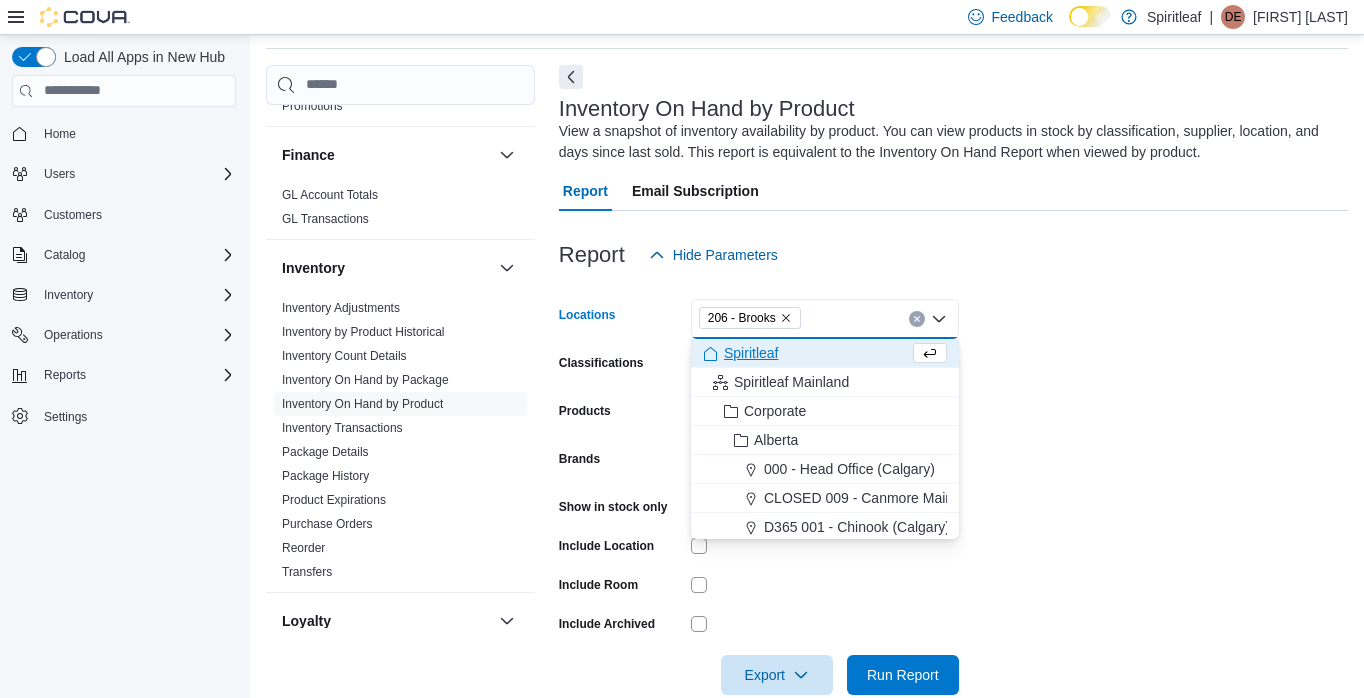 drag, startPoint x: 1101, startPoint y: 362, endPoint x: 1110, endPoint y: 357, distance: 10.29563 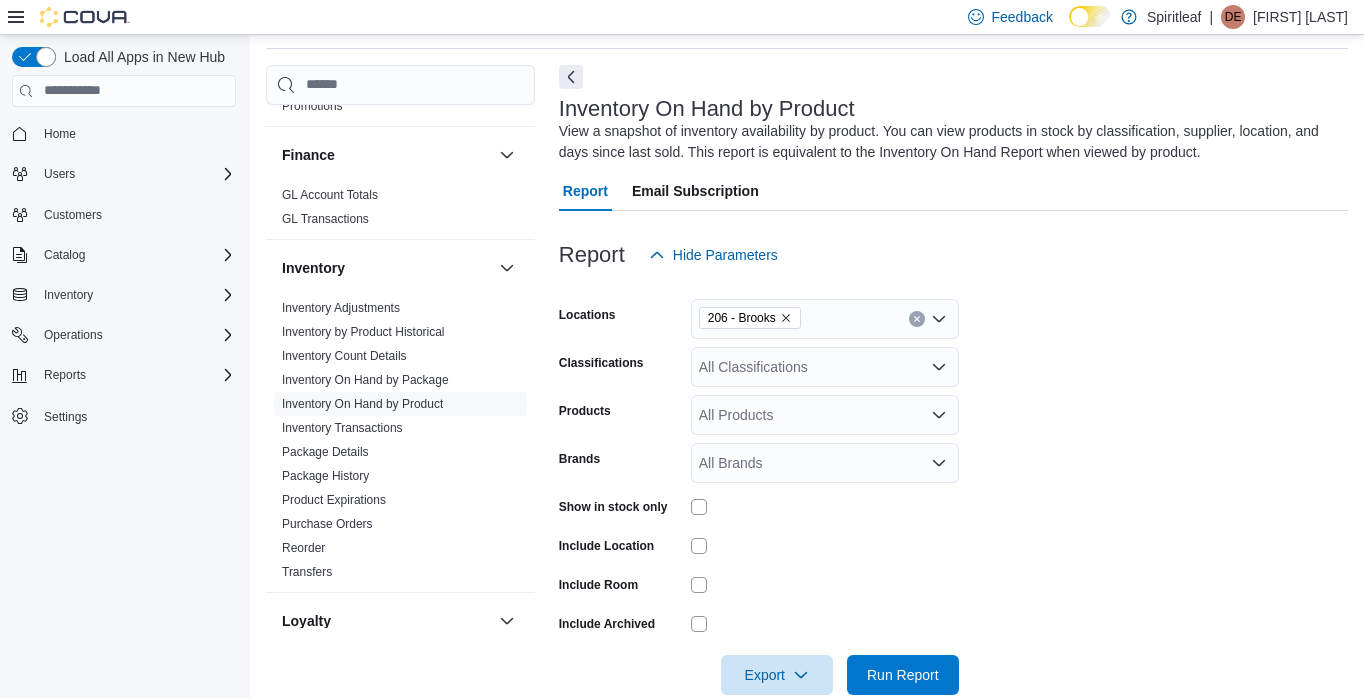 click 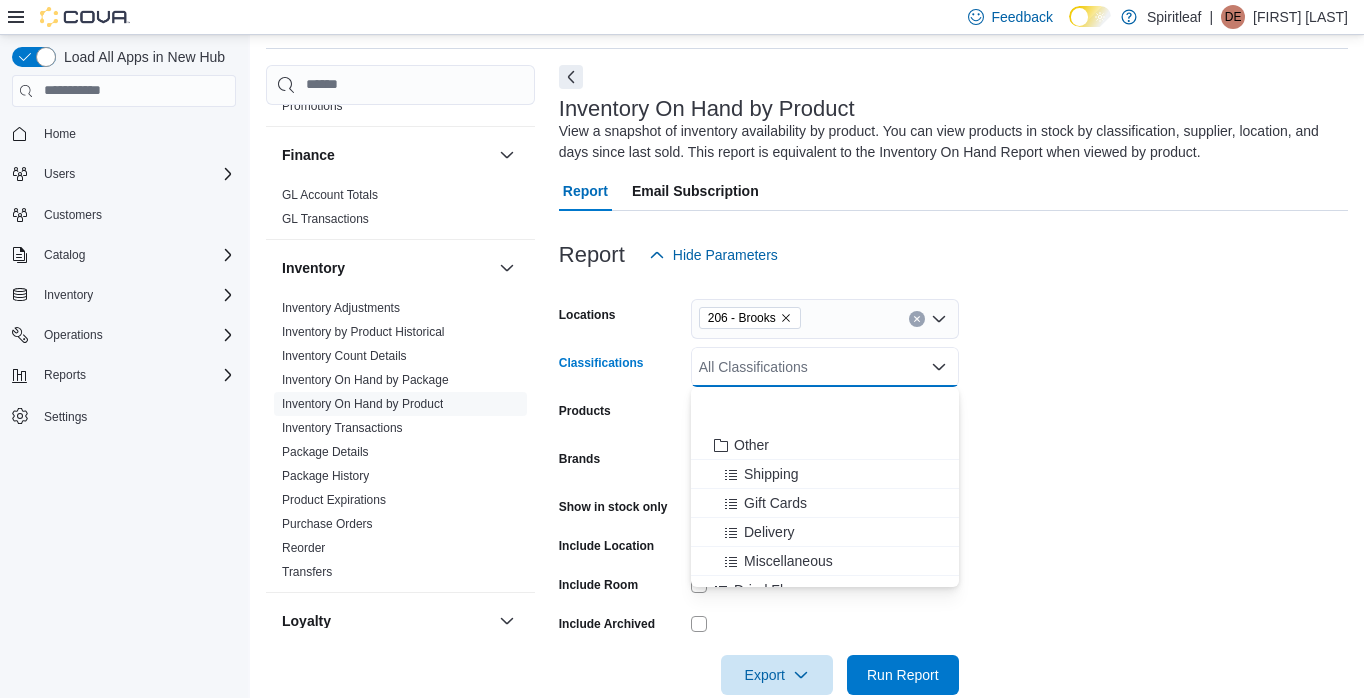 scroll, scrollTop: 300, scrollLeft: 0, axis: vertical 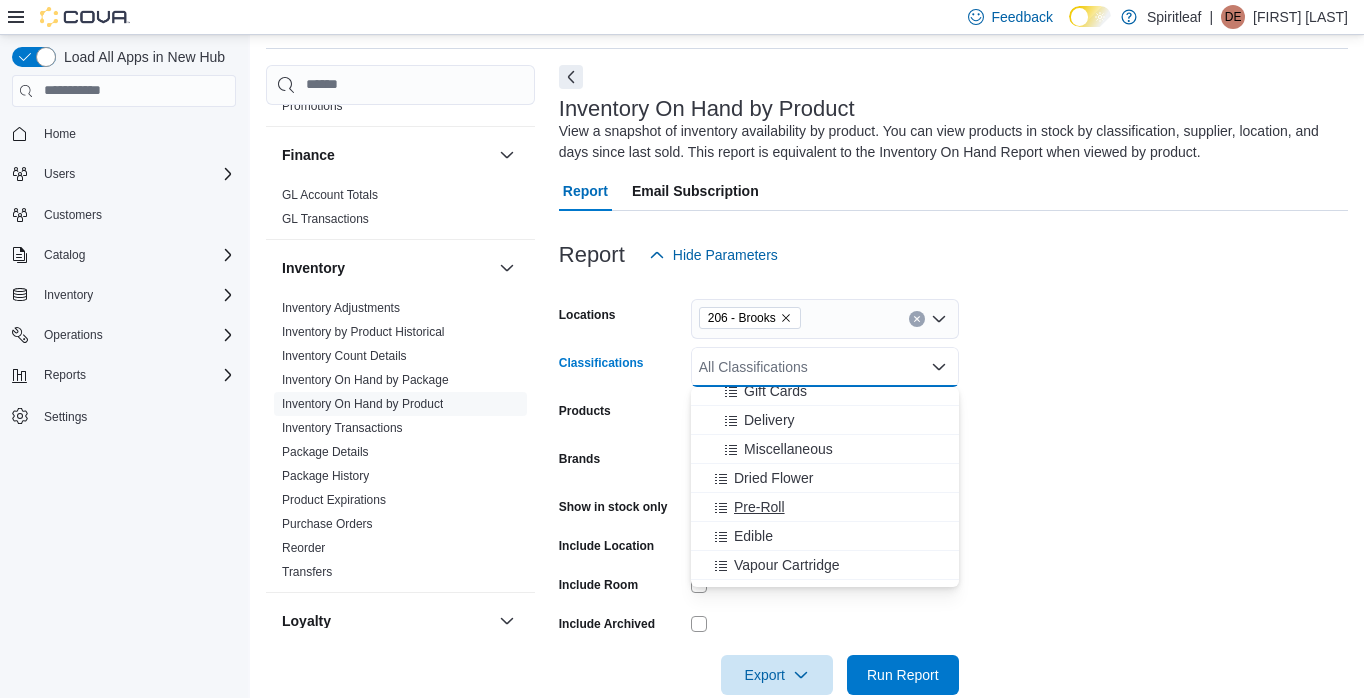 click on "Pre-Roll" at bounding box center [825, 507] 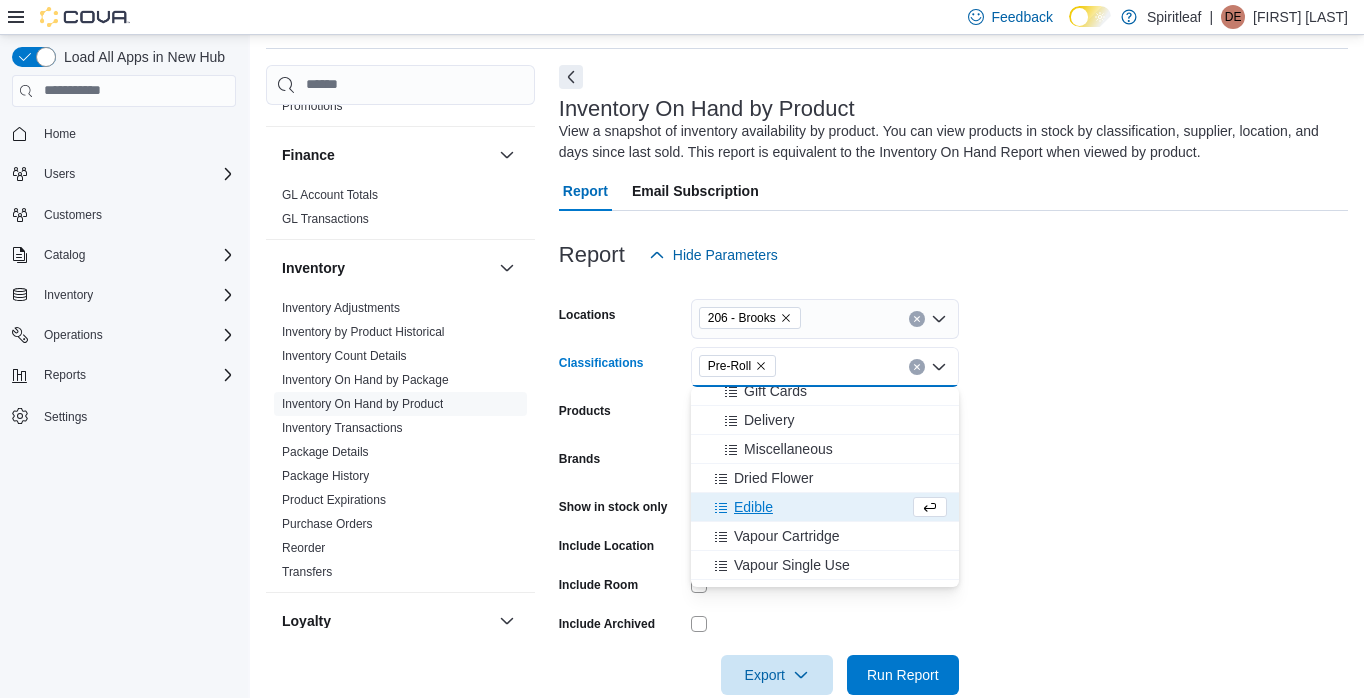 click on "Edible" at bounding box center (806, 507) 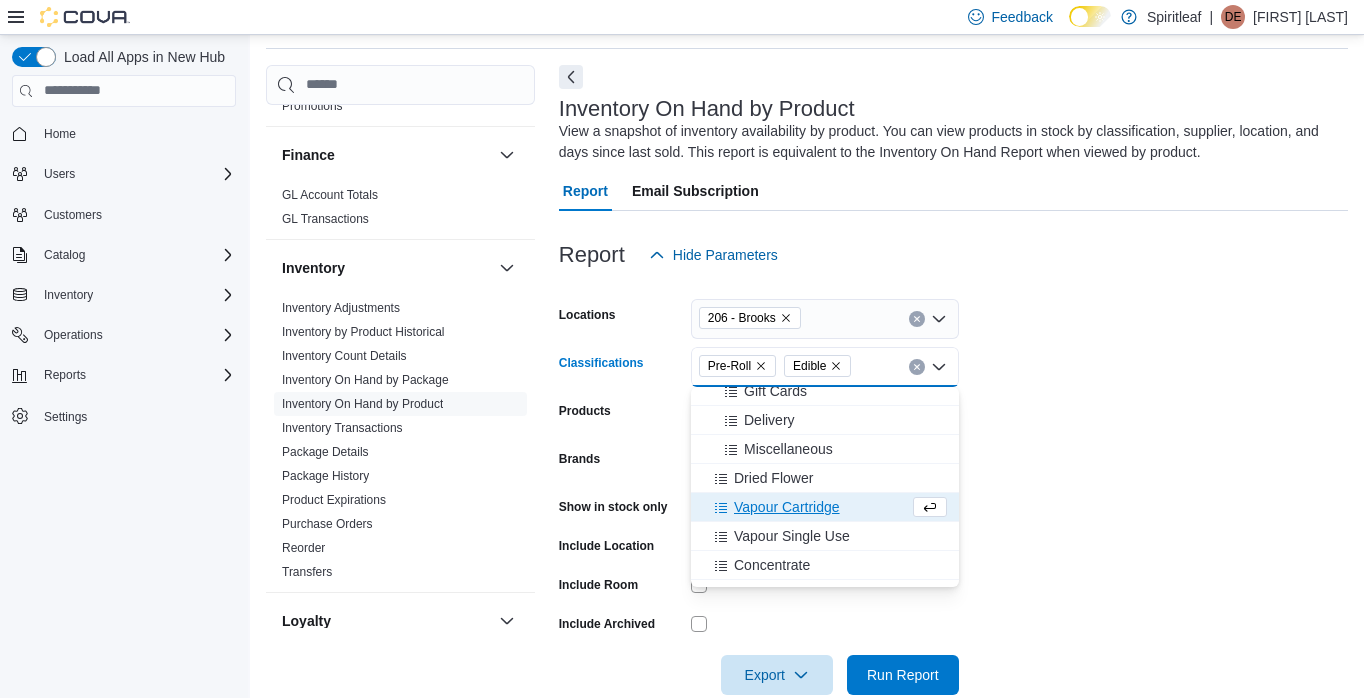 click on "Vapour Cartridge" at bounding box center [806, 507] 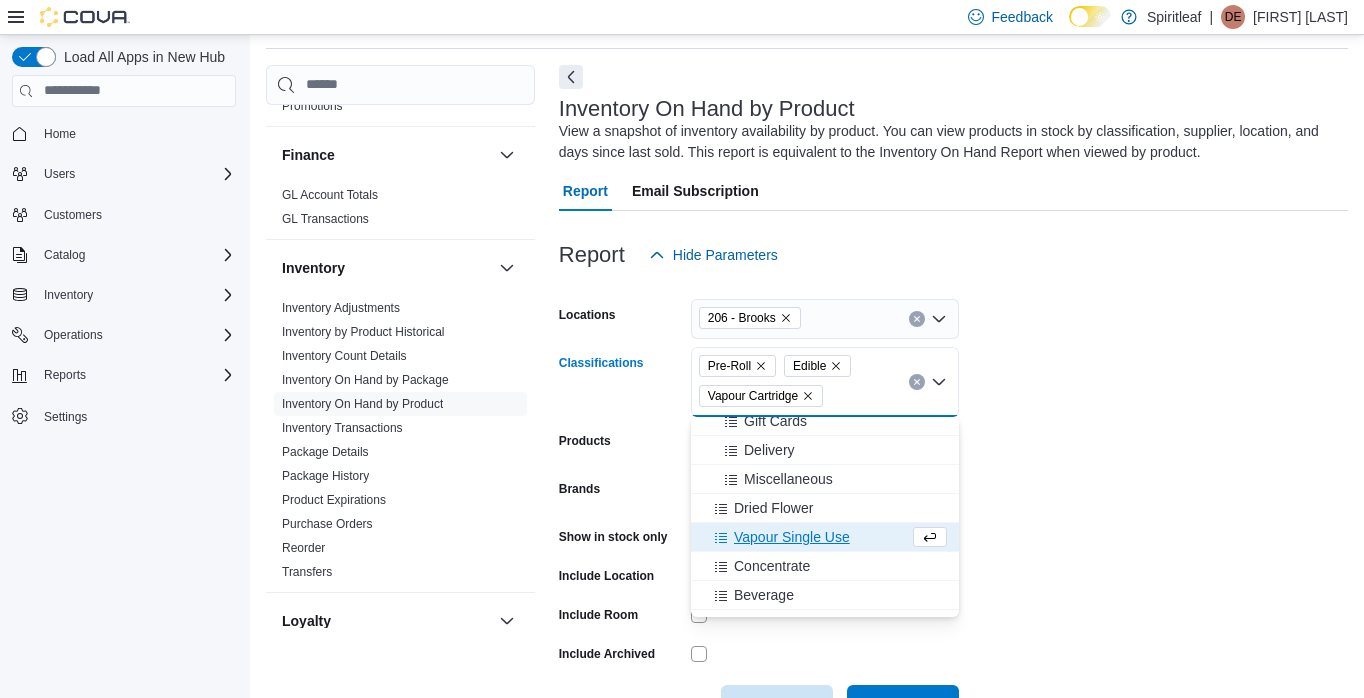 click on "Vapour Single Use" at bounding box center [806, 537] 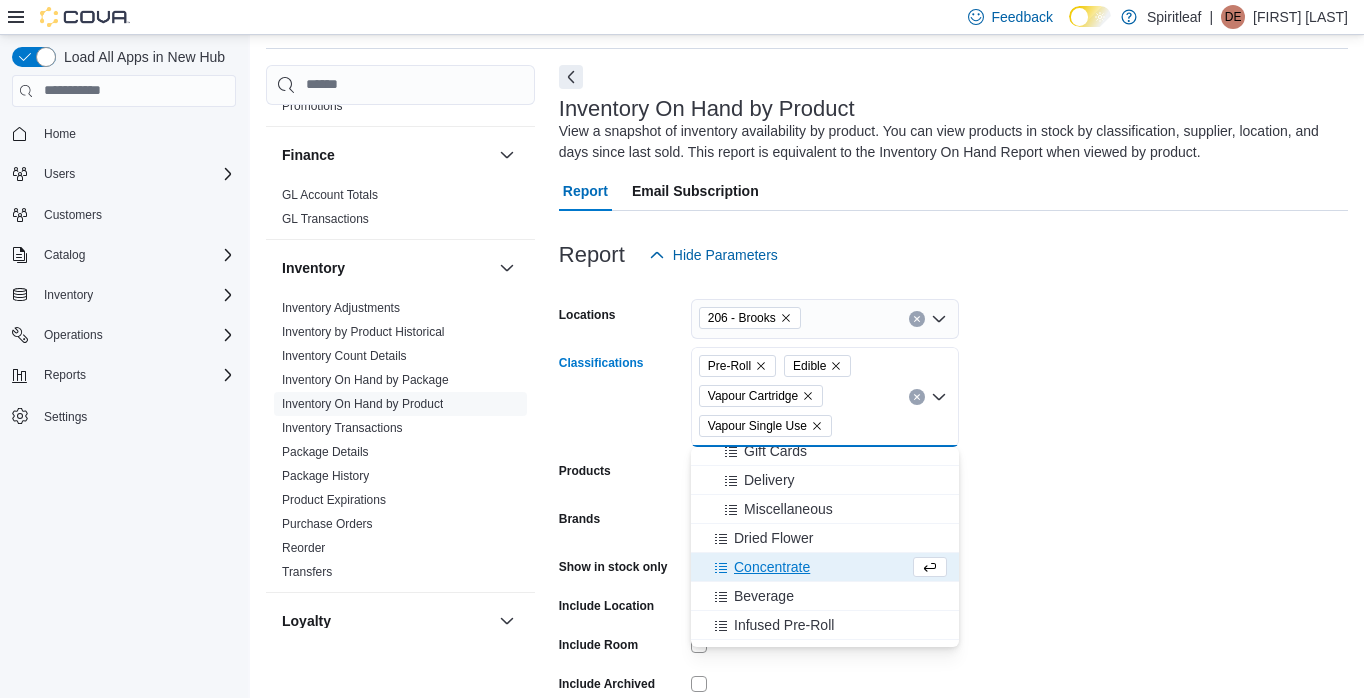 click on "Concentrate" at bounding box center (825, 567) 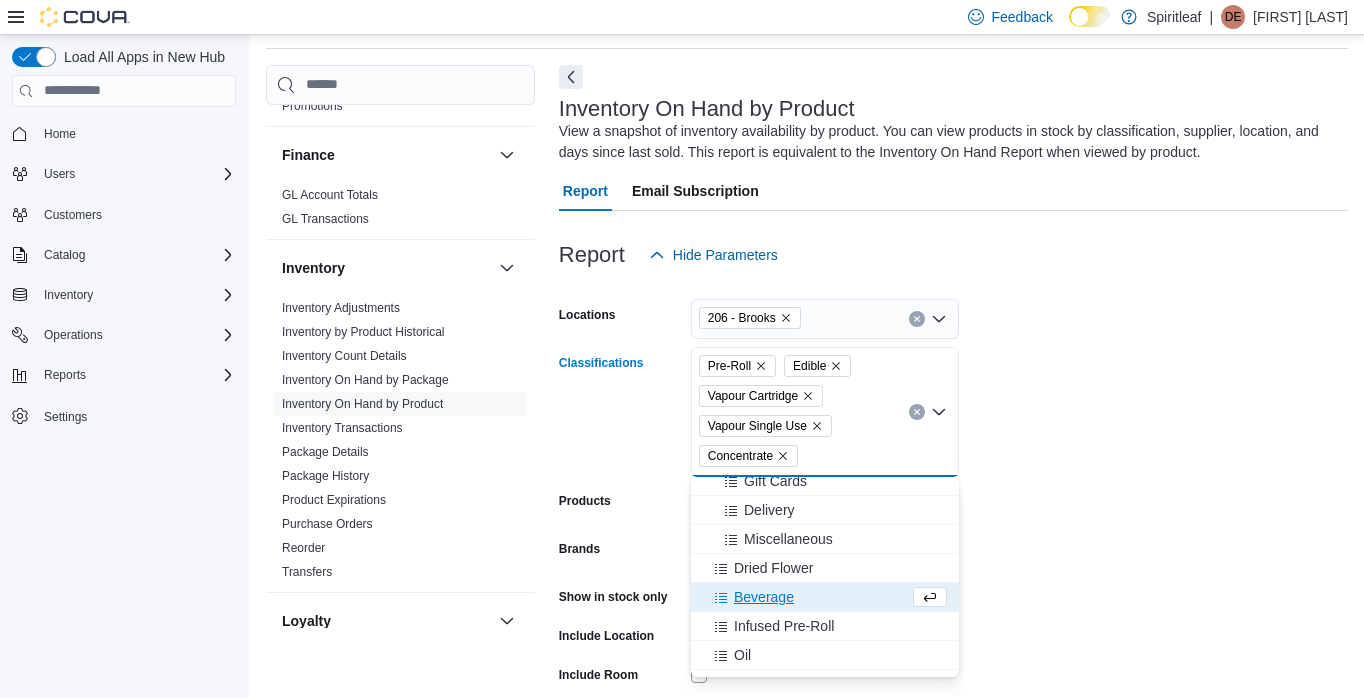 click on "Beverage" at bounding box center (806, 597) 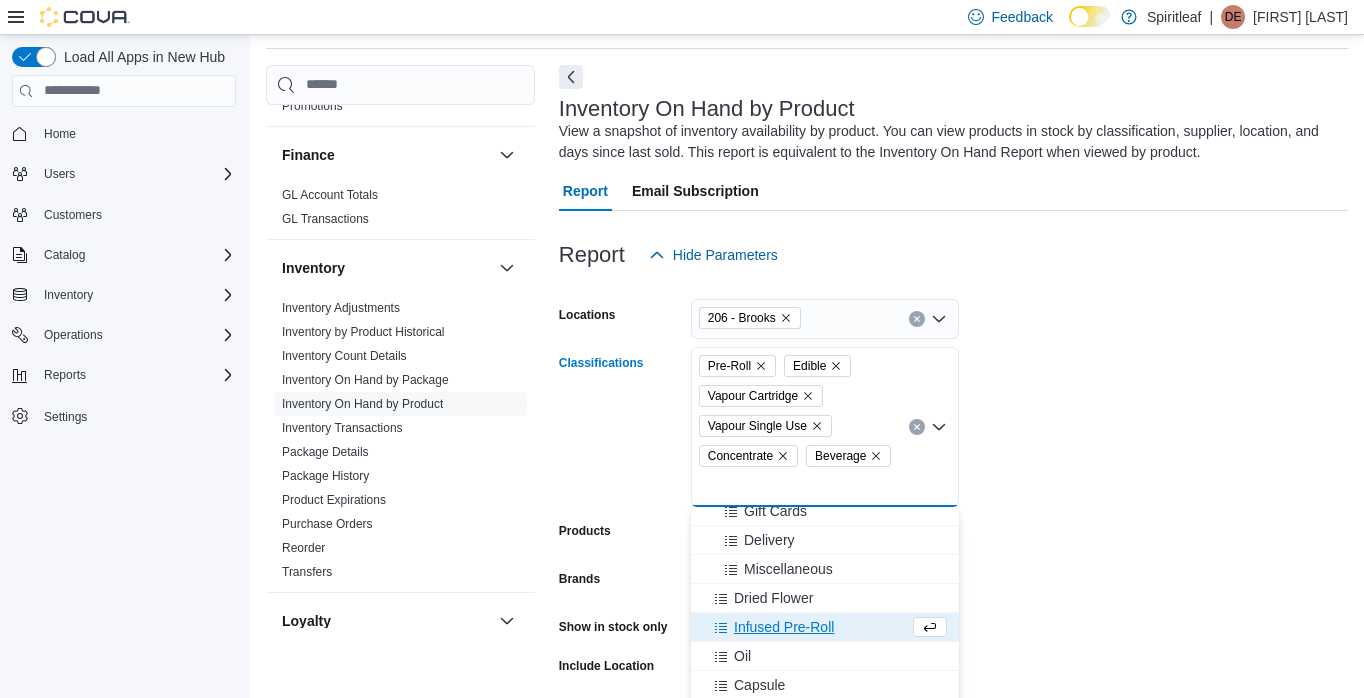 click on "Infused Pre-Roll" at bounding box center [806, 627] 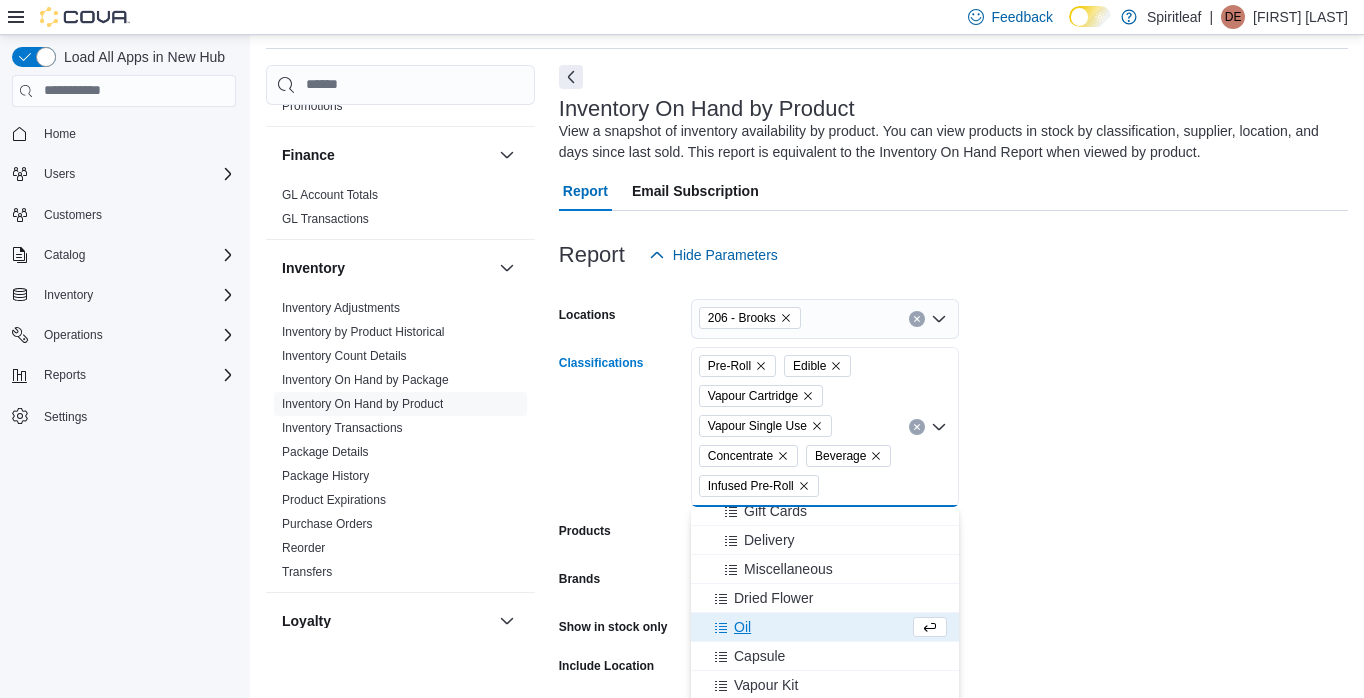 click on "Capsule" at bounding box center [825, 656] 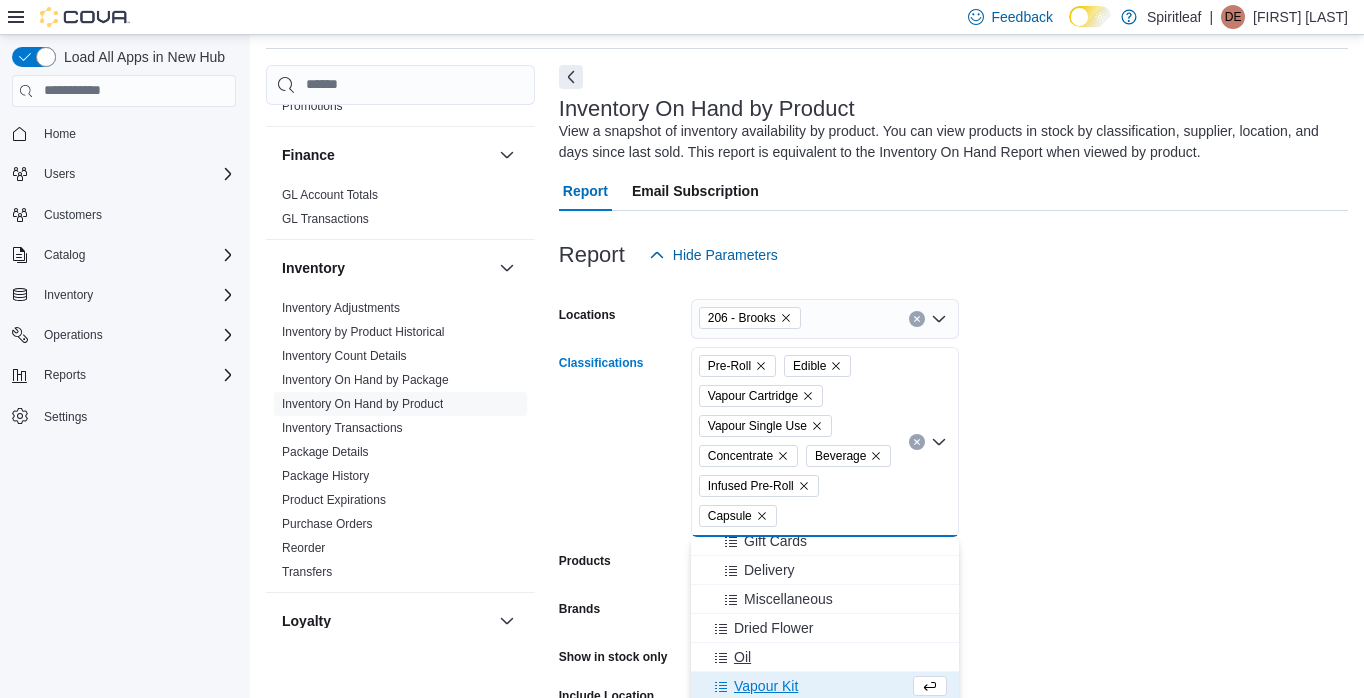 click on "Oil" at bounding box center (825, 657) 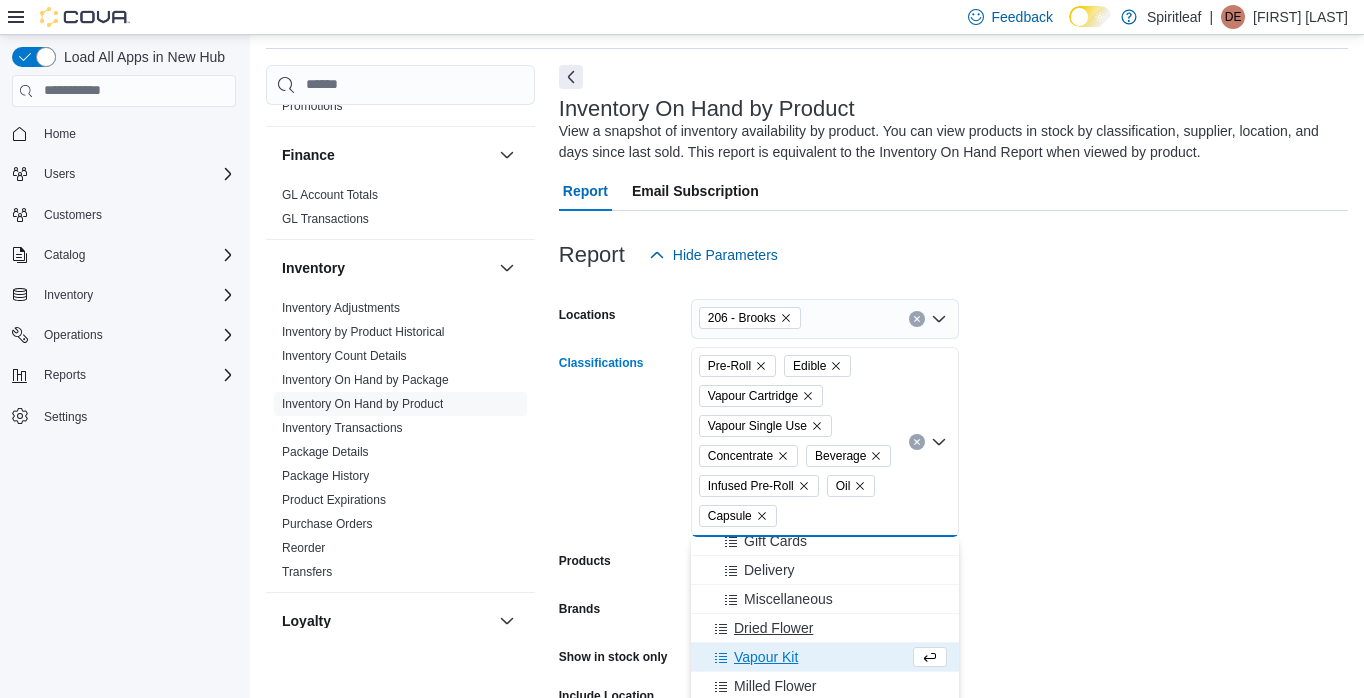 click on "Dried Flower" at bounding box center [825, 628] 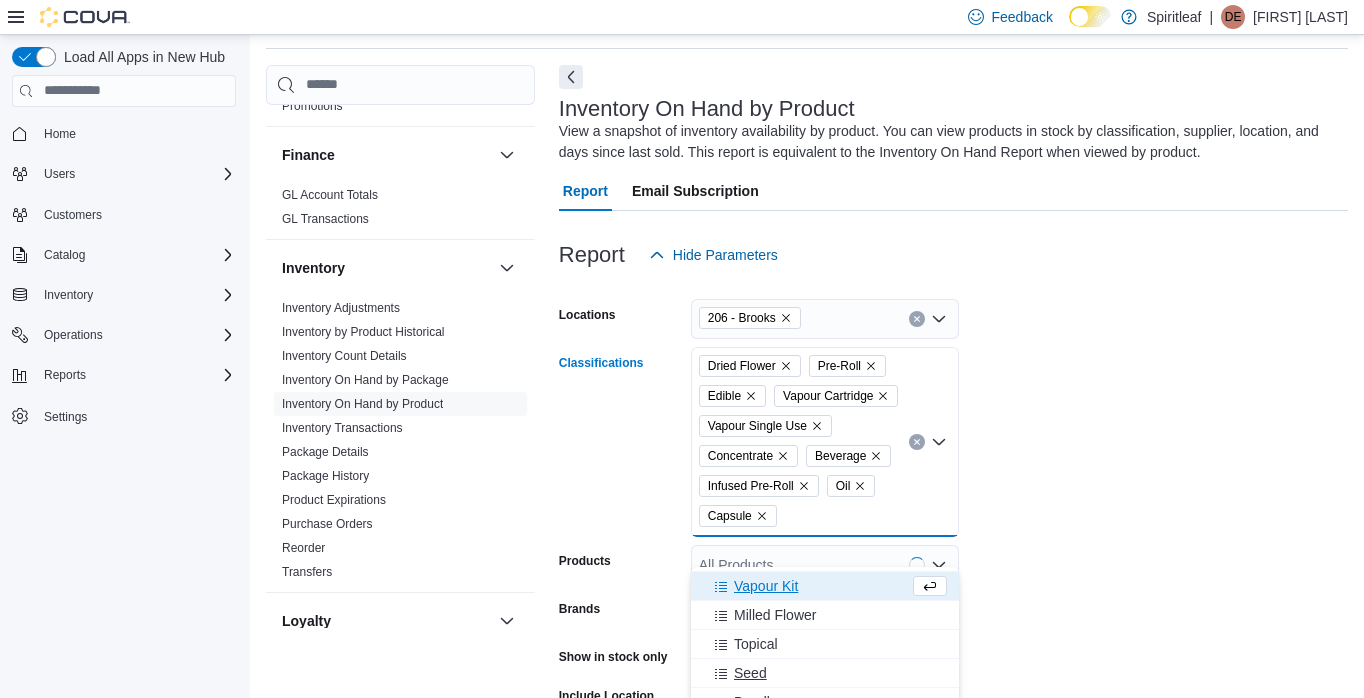 scroll, scrollTop: 338, scrollLeft: 0, axis: vertical 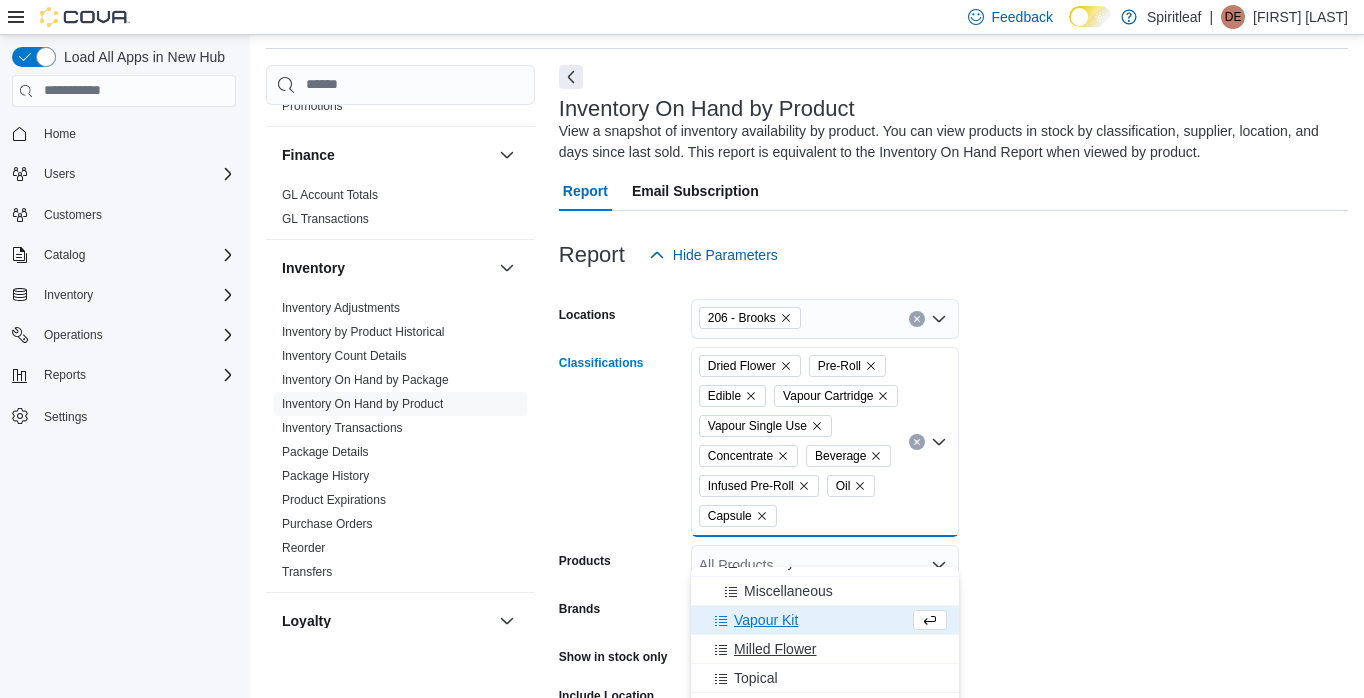 click on "Milled Flower" at bounding box center [825, 649] 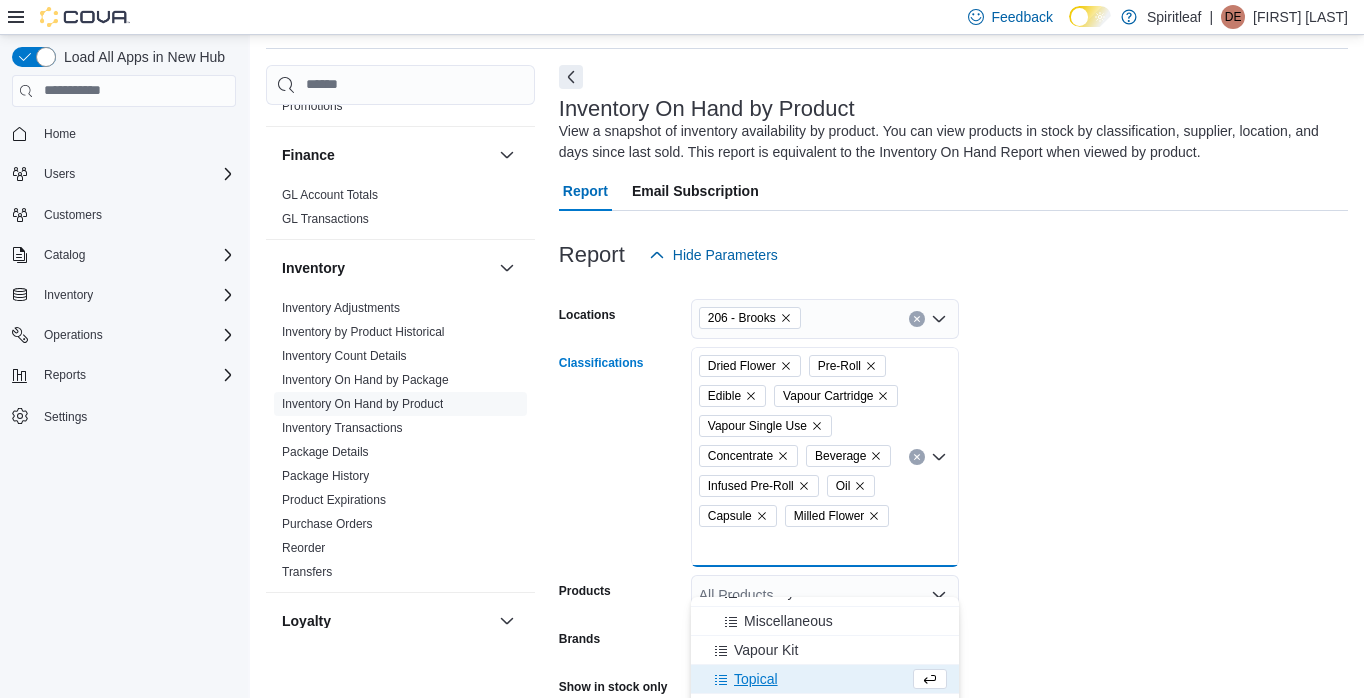 click on "Topical" at bounding box center (806, 679) 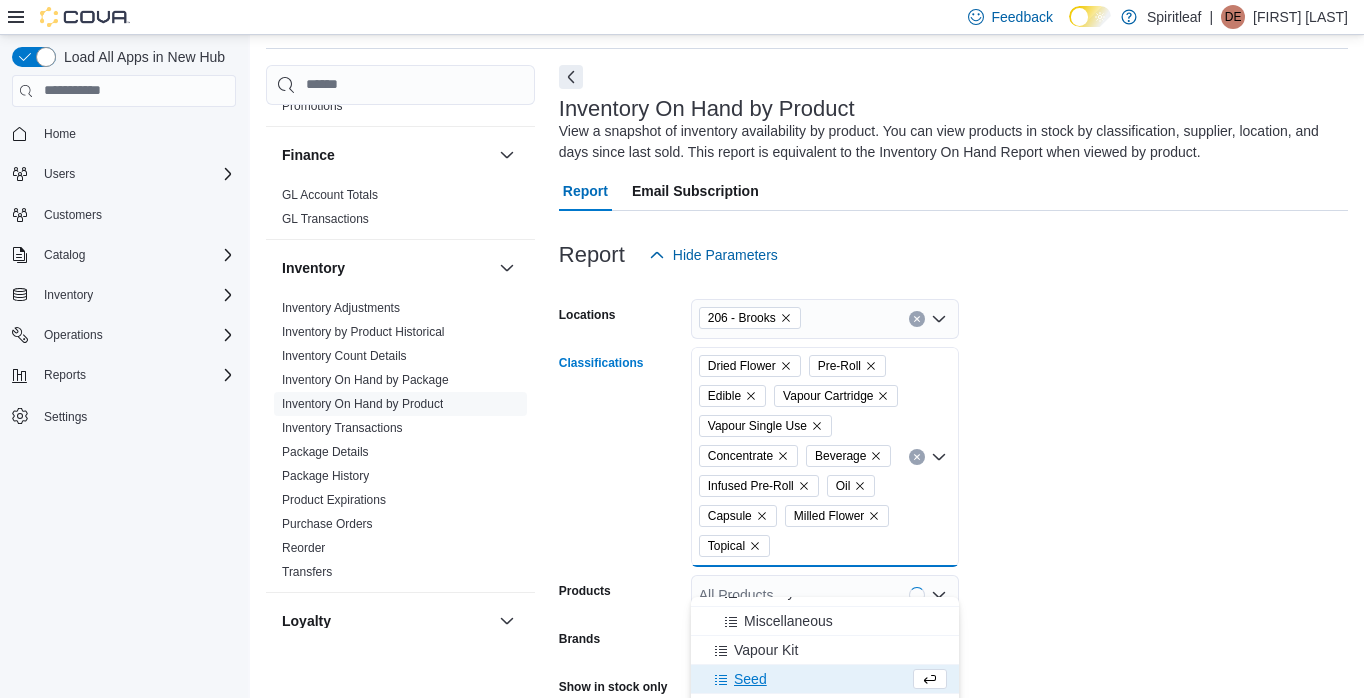 scroll, scrollTop: 380, scrollLeft: 0, axis: vertical 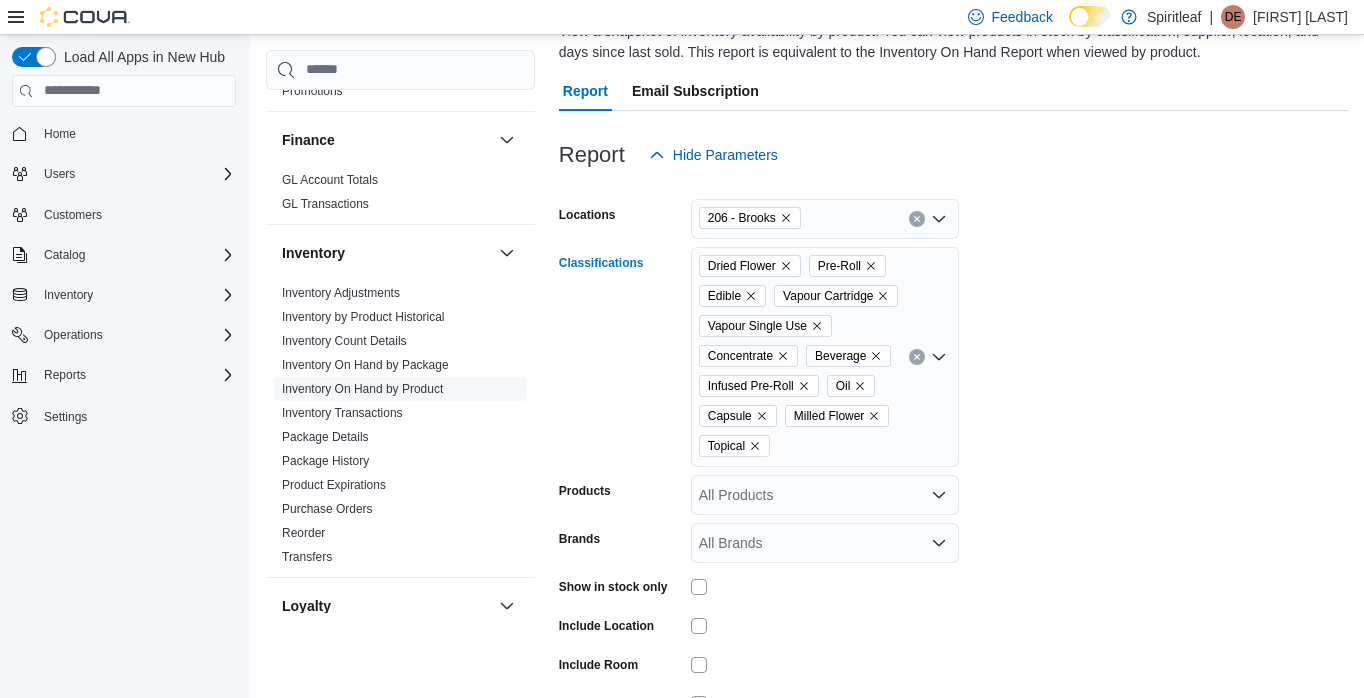 click 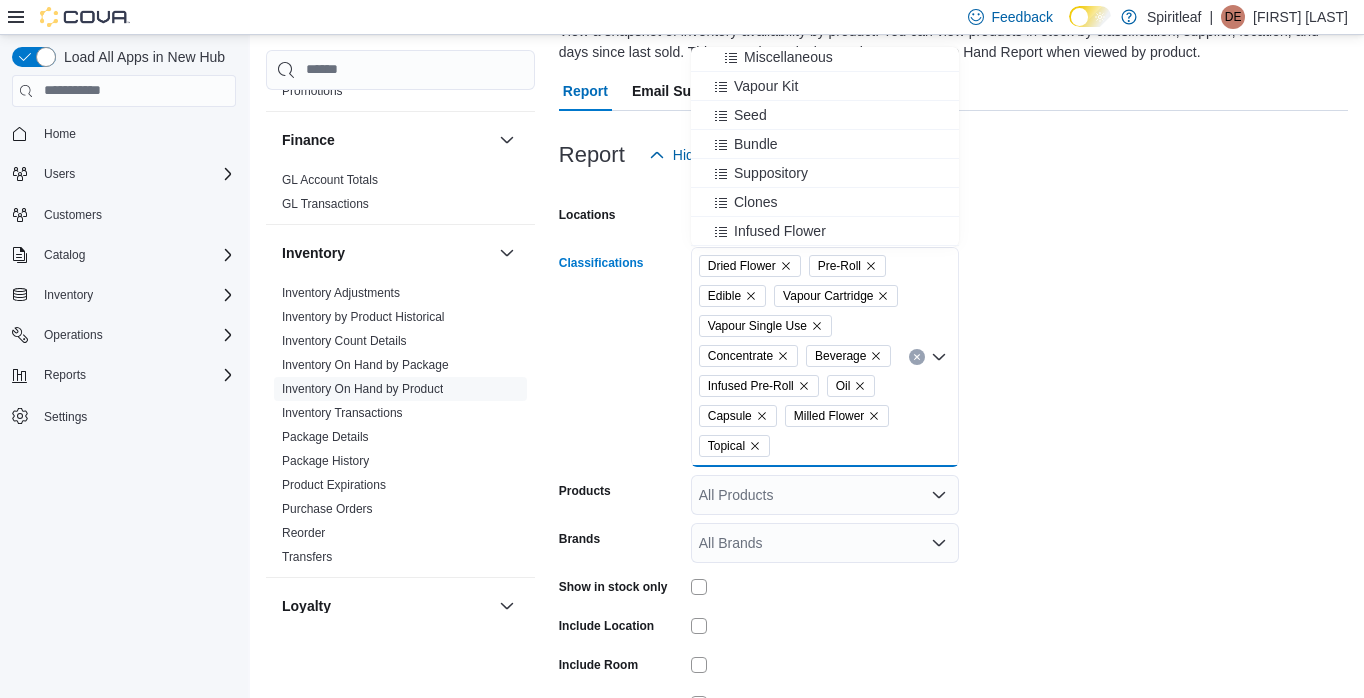 scroll, scrollTop: 380, scrollLeft: 0, axis: vertical 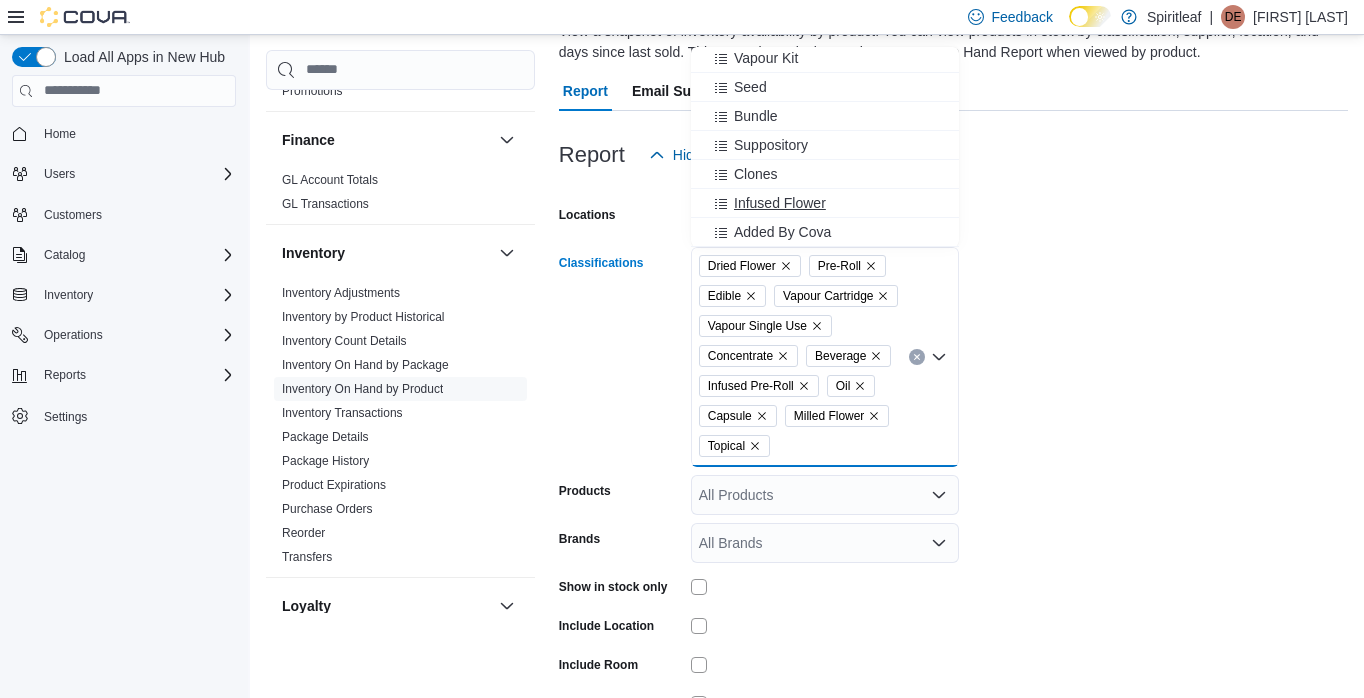 click on "Infused Flower" at bounding box center (780, 203) 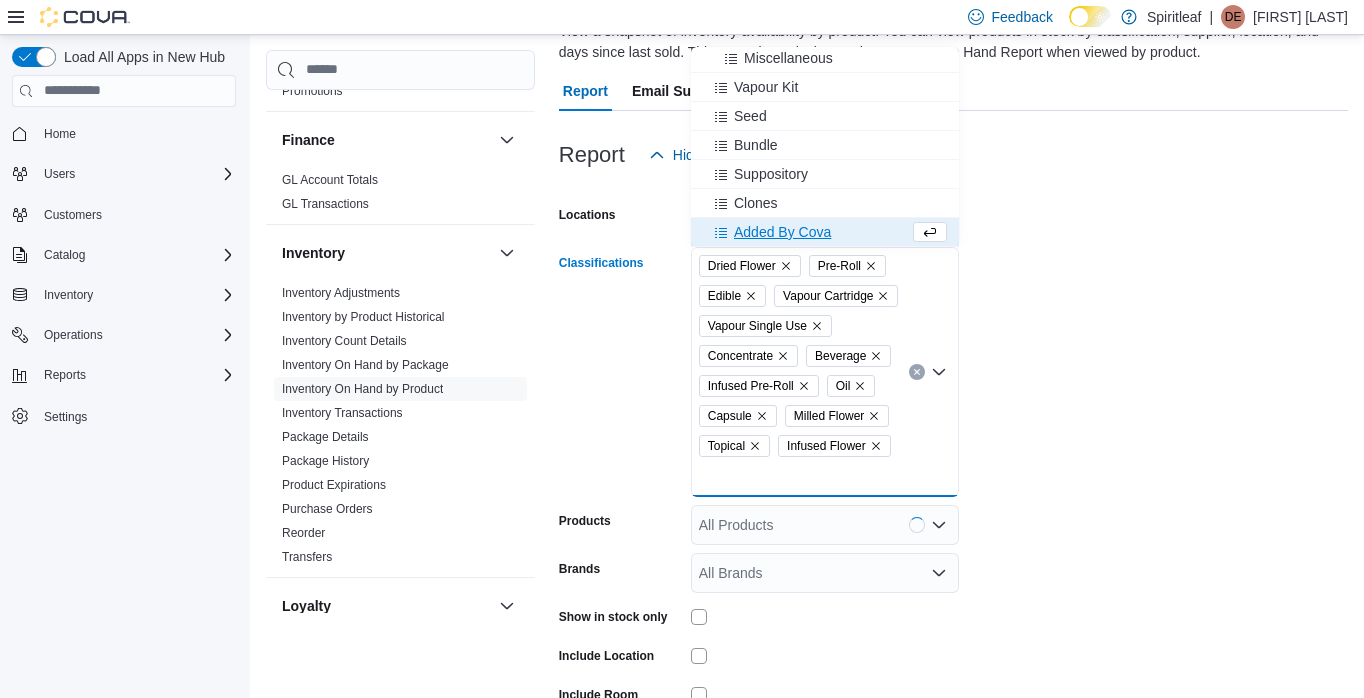 scroll, scrollTop: 351, scrollLeft: 0, axis: vertical 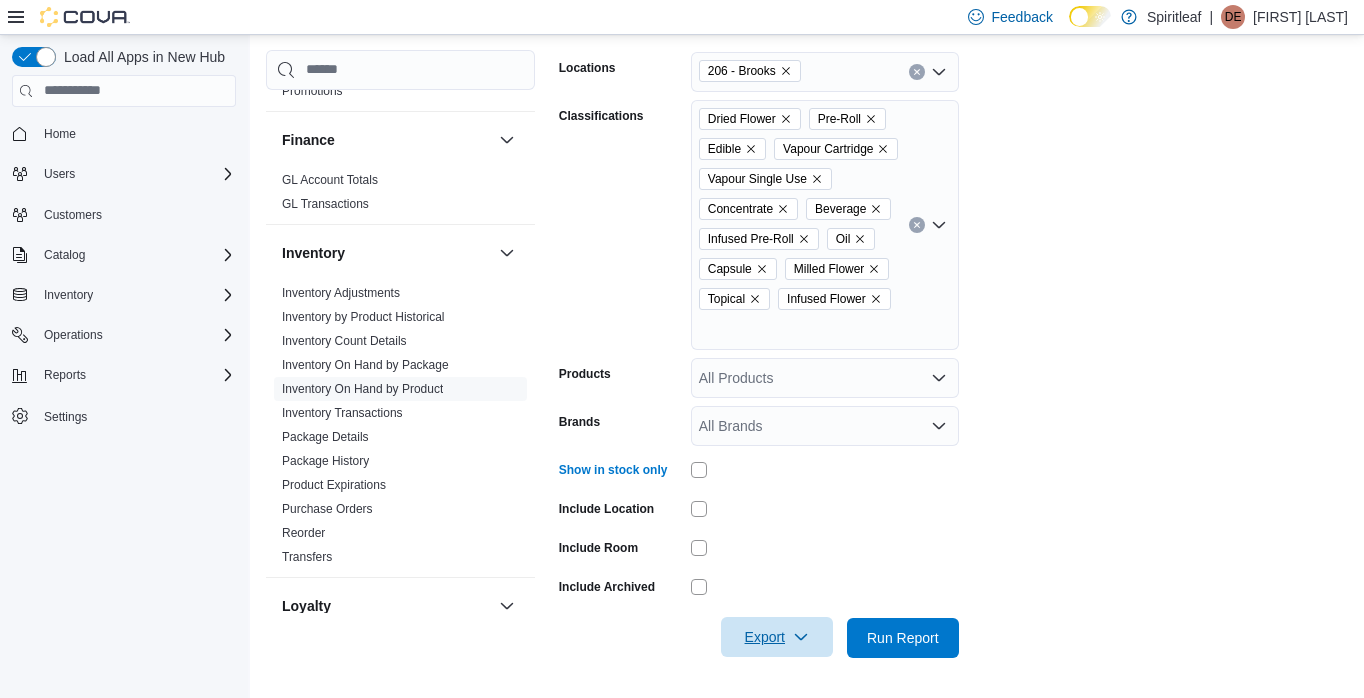 click on "Export" at bounding box center (777, 637) 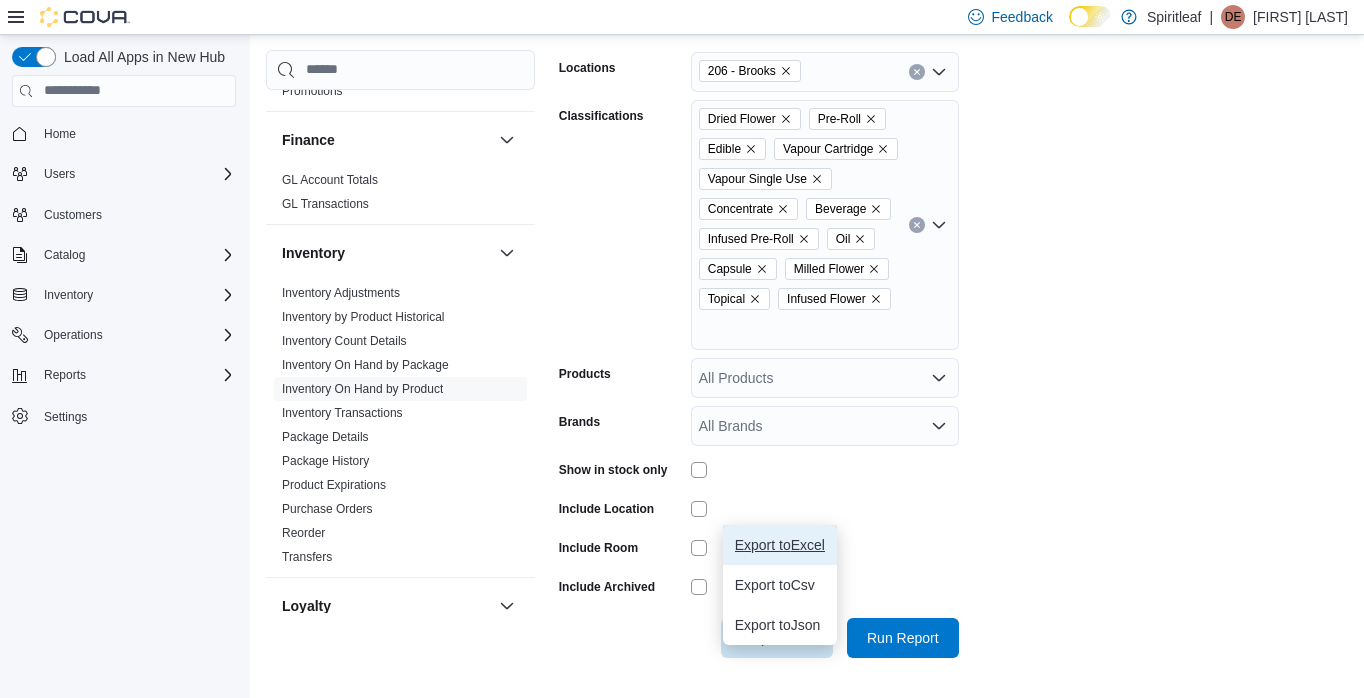 click on "Export to  Excel" at bounding box center (780, 545) 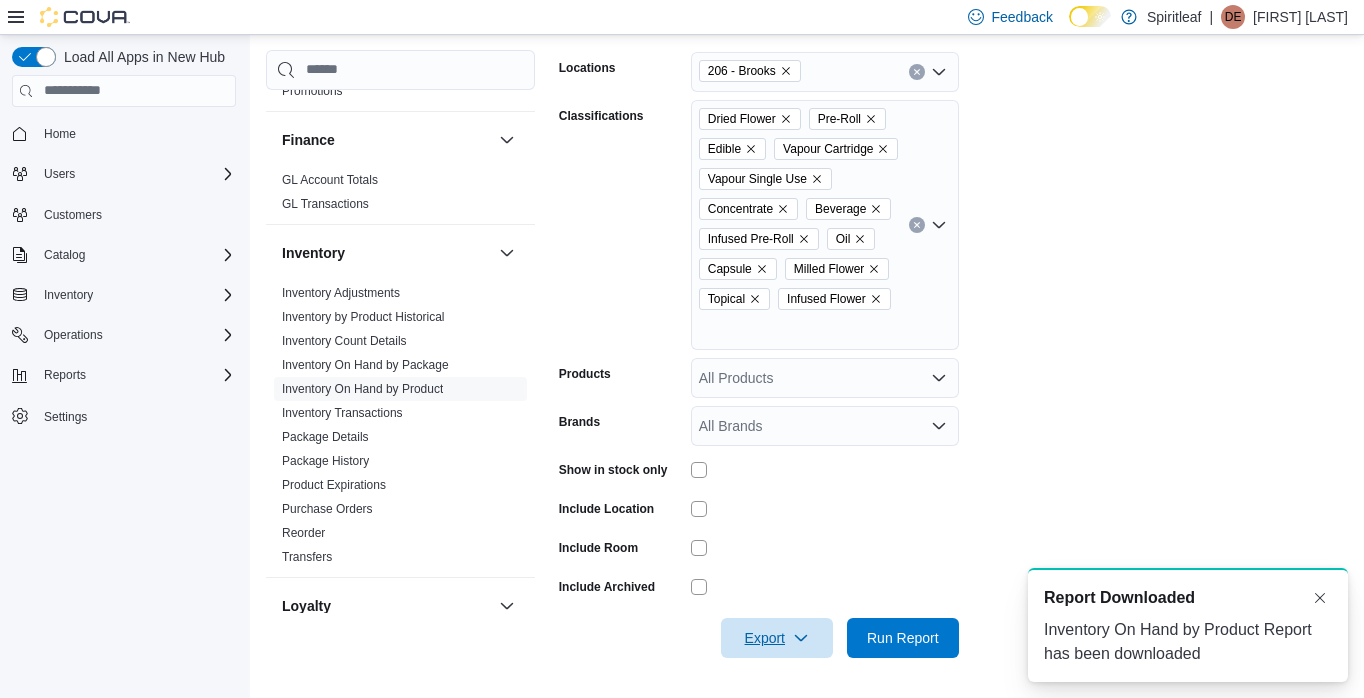 scroll, scrollTop: 0, scrollLeft: 0, axis: both 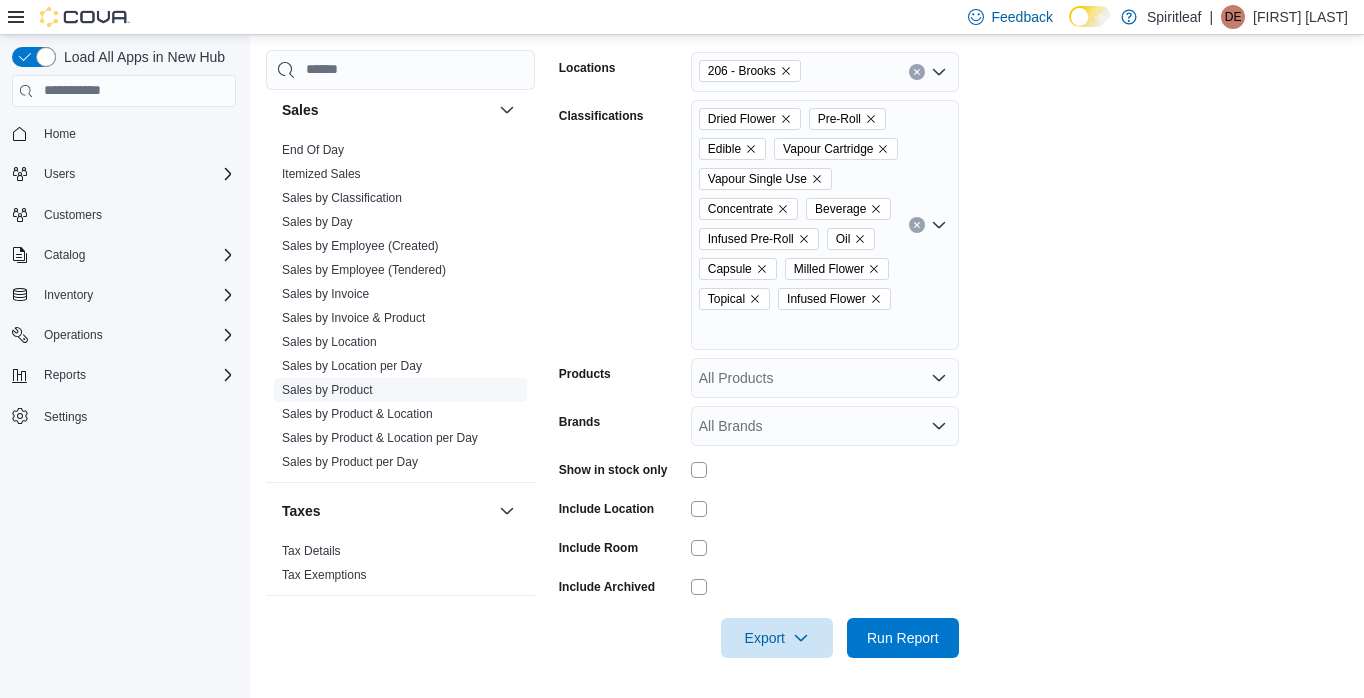 click on "Sales by Product" at bounding box center [327, 390] 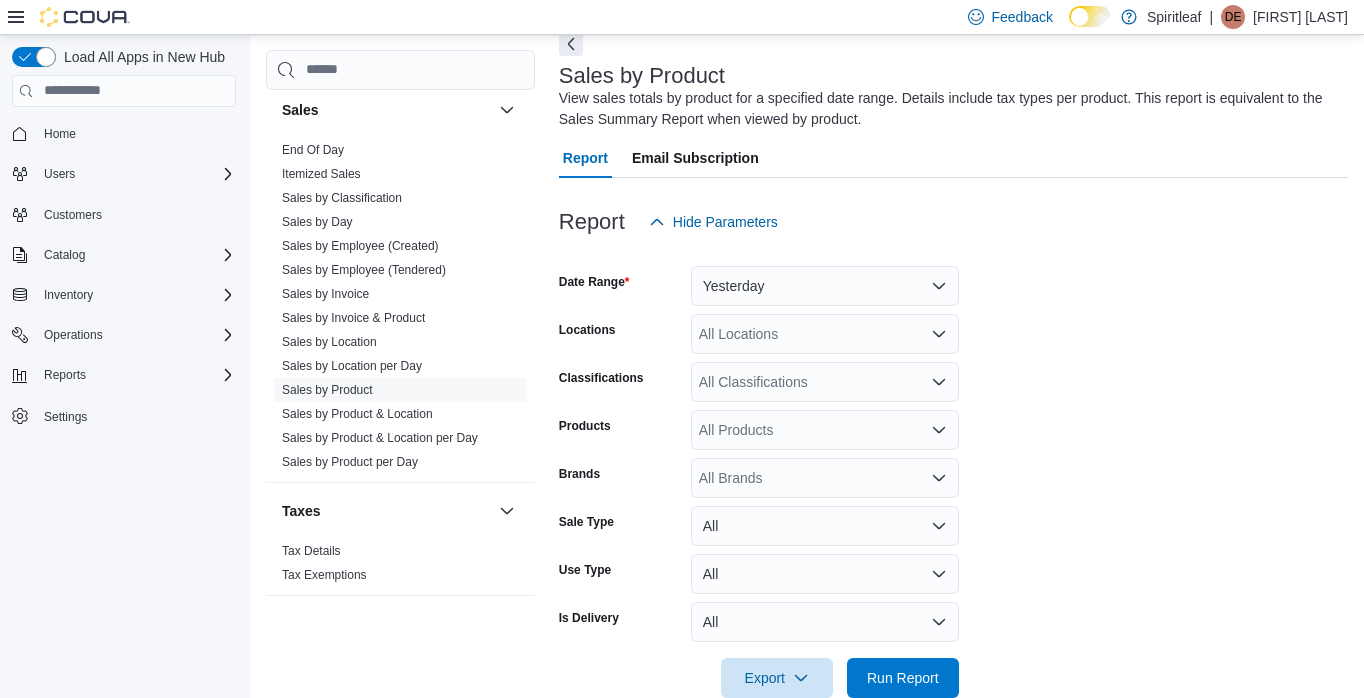 scroll, scrollTop: 67, scrollLeft: 0, axis: vertical 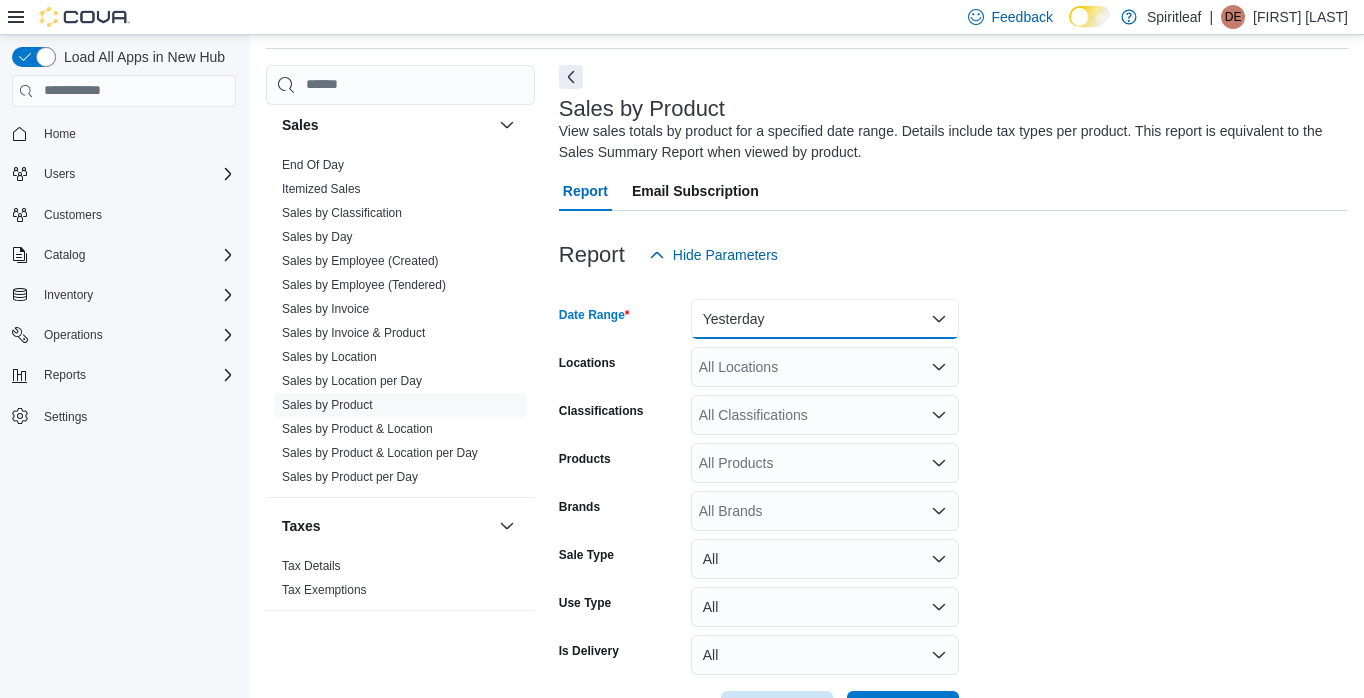 click on "Yesterday" at bounding box center (825, 319) 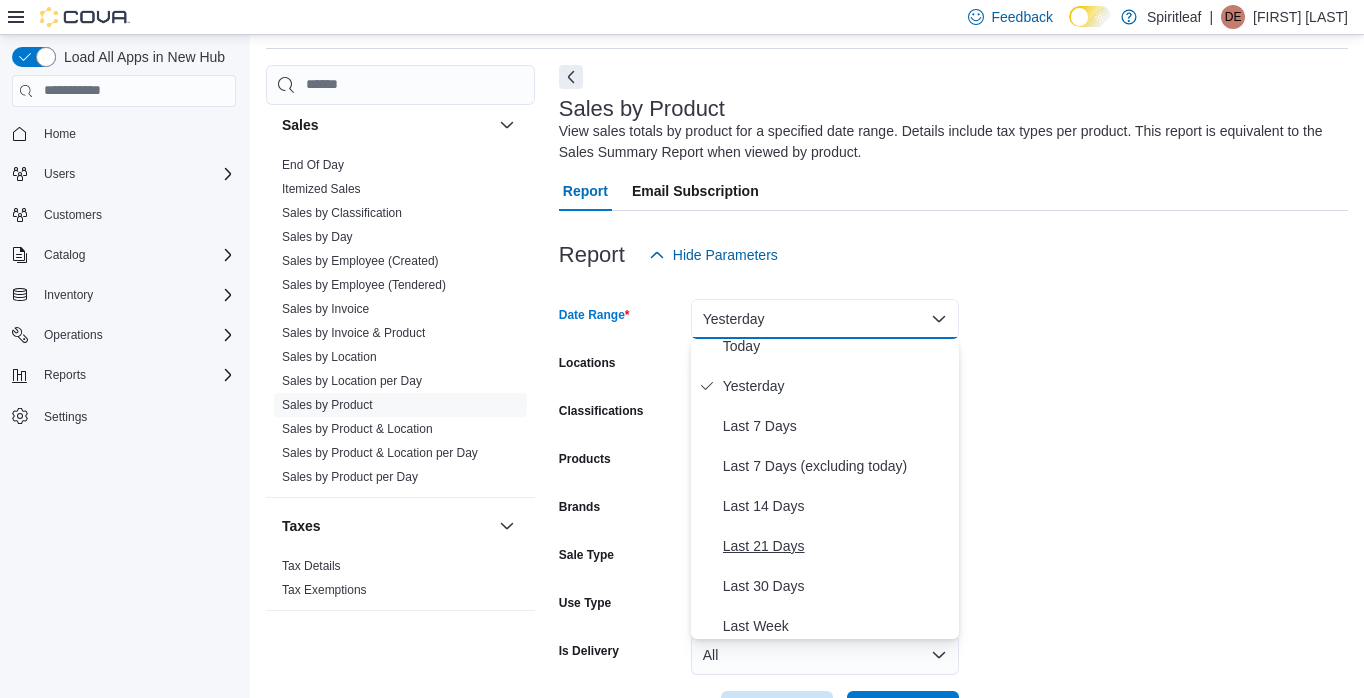 scroll, scrollTop: 100, scrollLeft: 0, axis: vertical 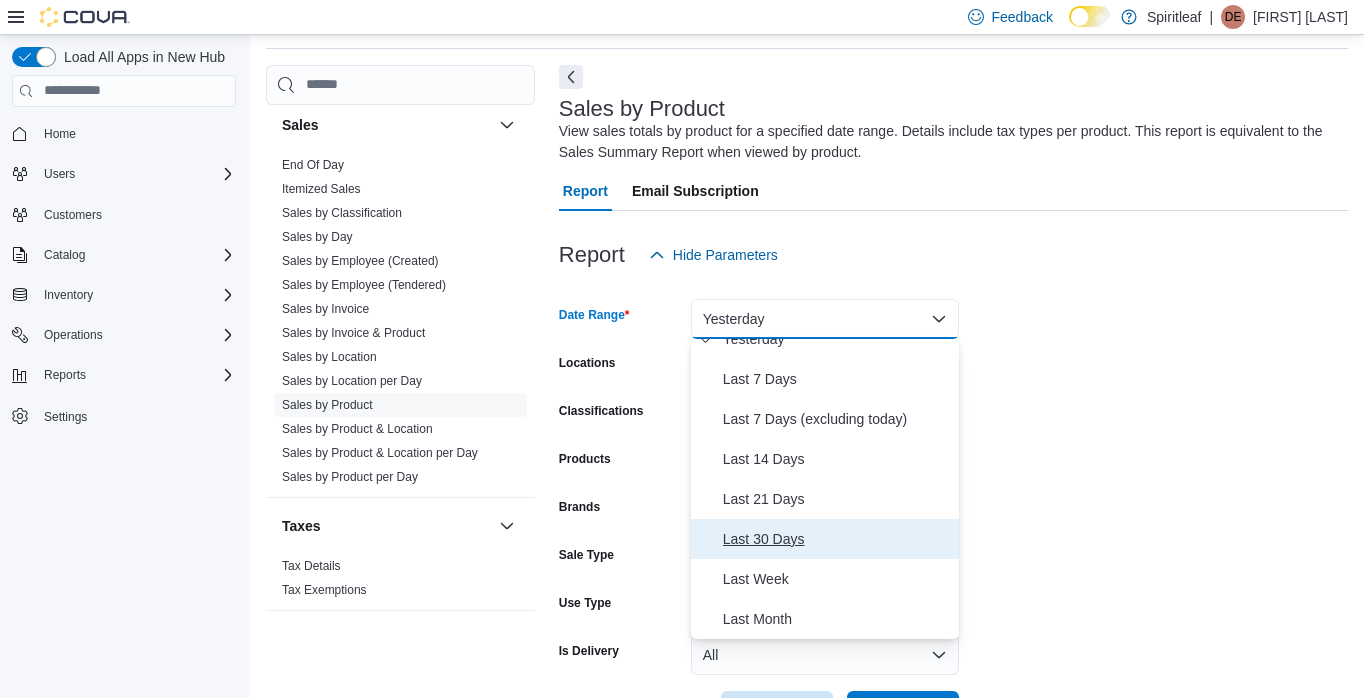 click on "Last 30 Days" at bounding box center [837, 539] 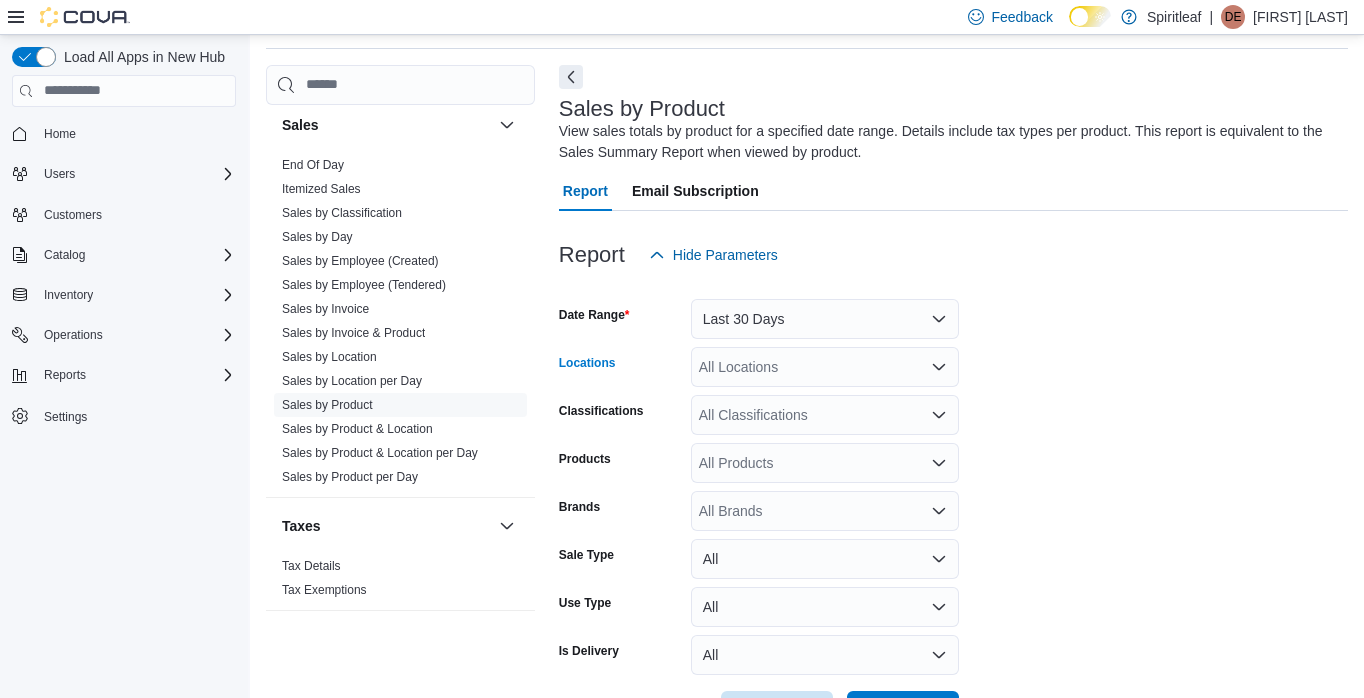 click on "All Locations" at bounding box center [825, 367] 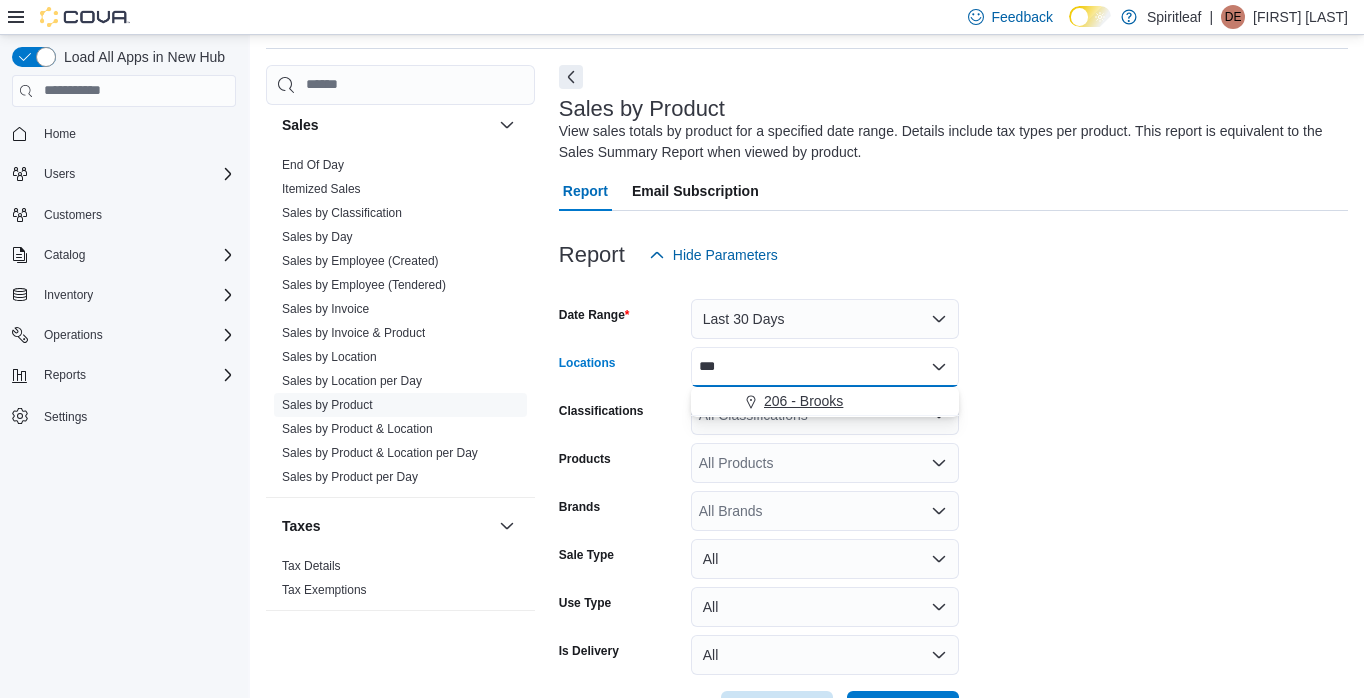type on "***" 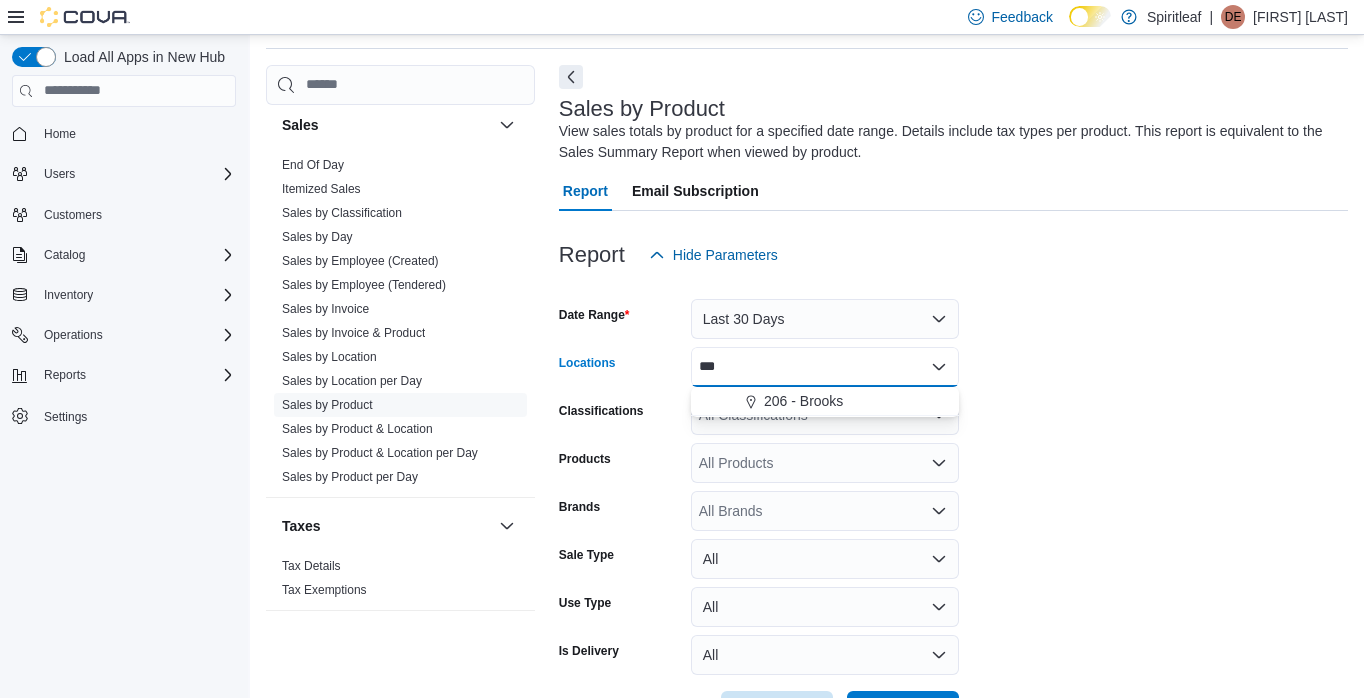 drag, startPoint x: 830, startPoint y: 405, endPoint x: 1030, endPoint y: 401, distance: 200.04 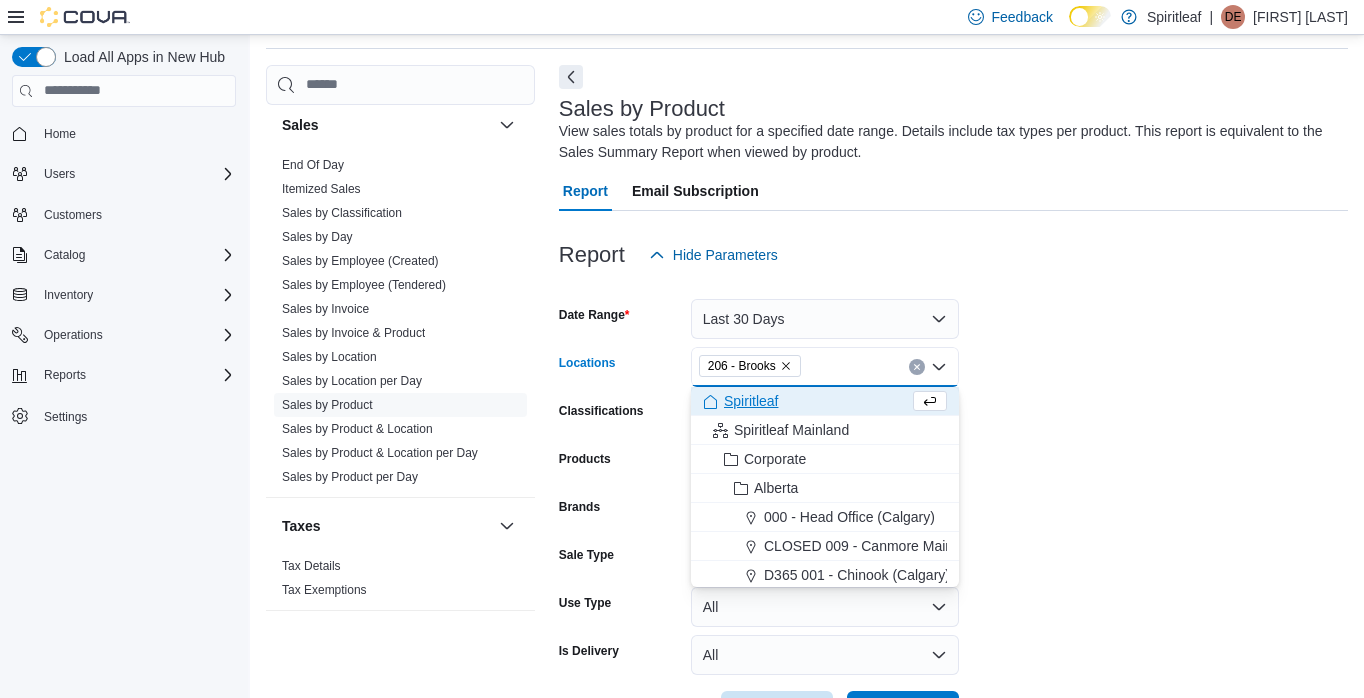 click on "Date Range Last 30 Days Locations [NUMBER] - [CITY] Combo box. Selected. [NUMBER] - [CITY]. Press Backspace to delete [NUMBER] - [CITY]. Combo box input. All Locations. Type some text or, to display a list of choices, press Down Arrow. To exit the list of choices, press Escape. Classifications All Classifications Products All Products Brands All Brands Sale Type All Use Type All Is Delivery All Export  Run Report" at bounding box center [953, 503] 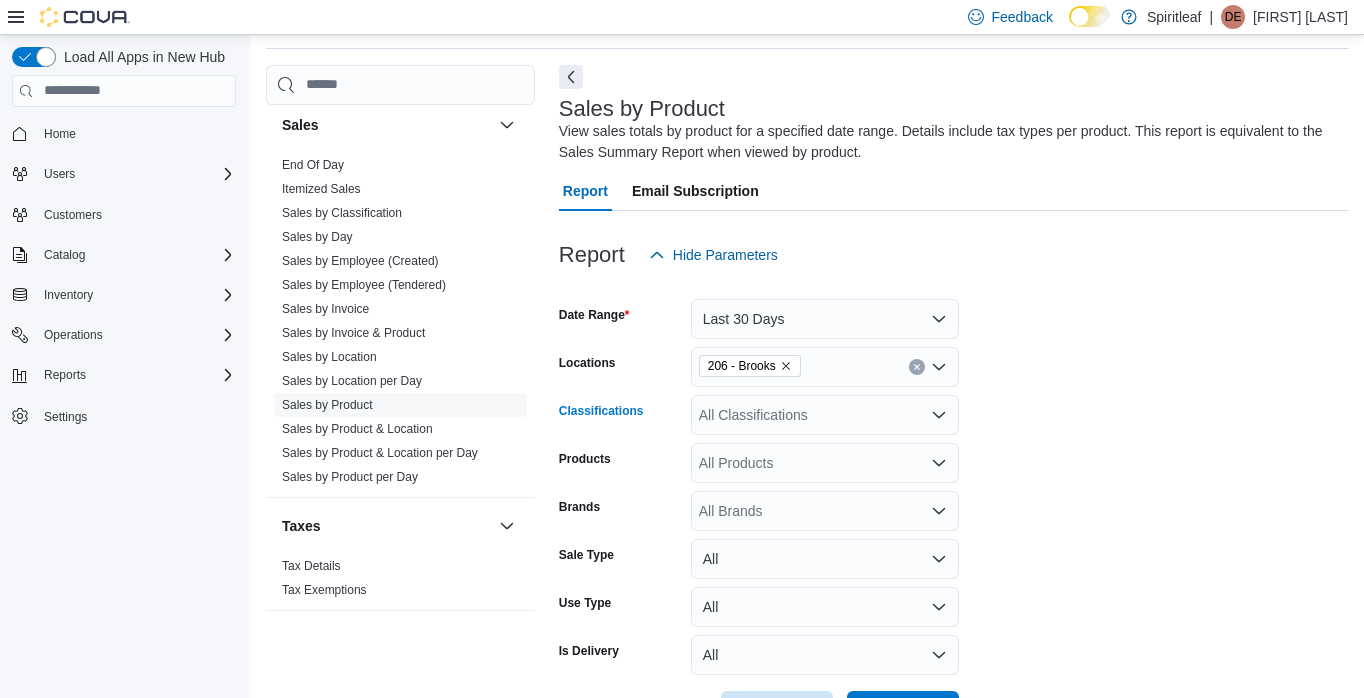 click 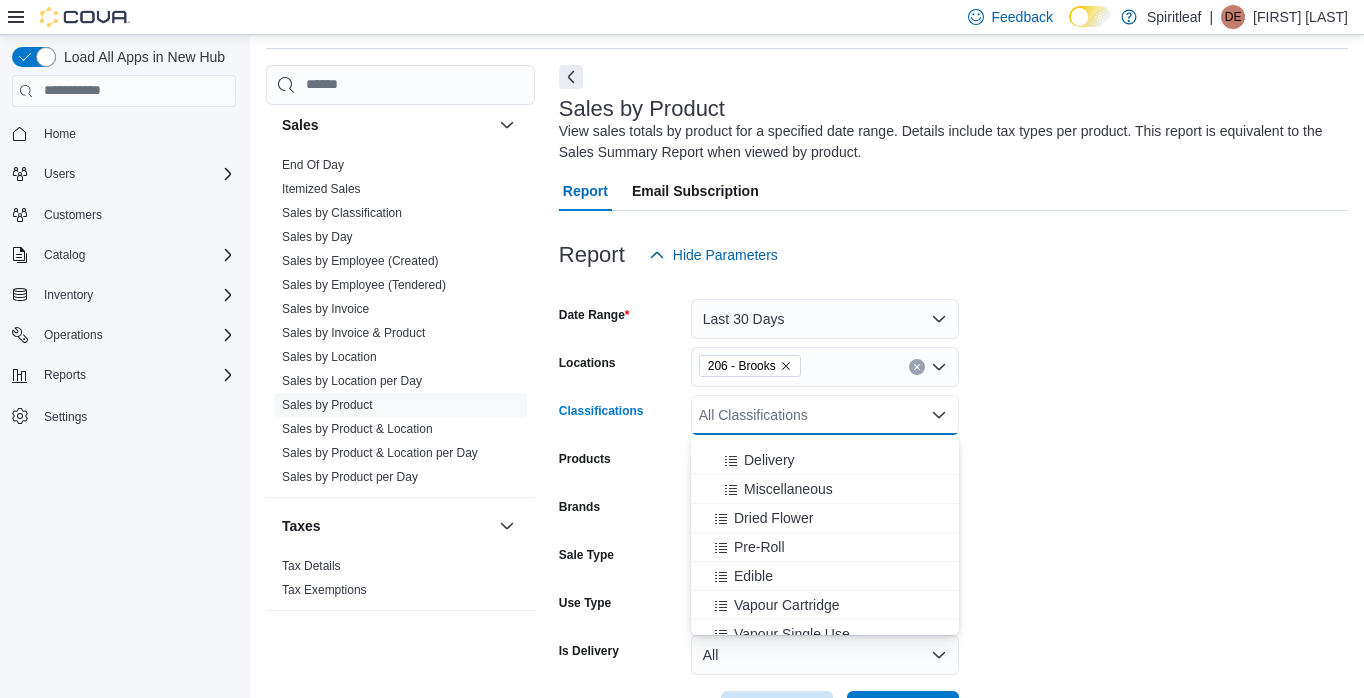 scroll, scrollTop: 400, scrollLeft: 0, axis: vertical 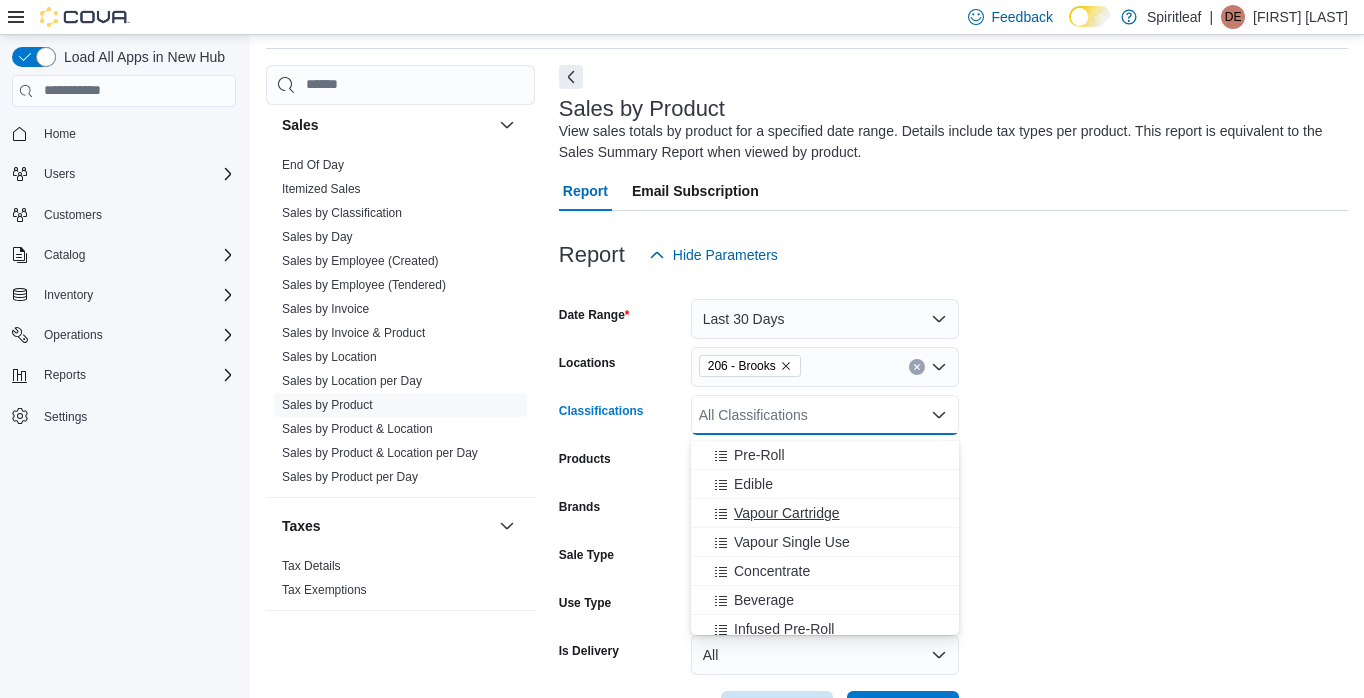 click on "Vapour Cartridge" at bounding box center (825, 513) 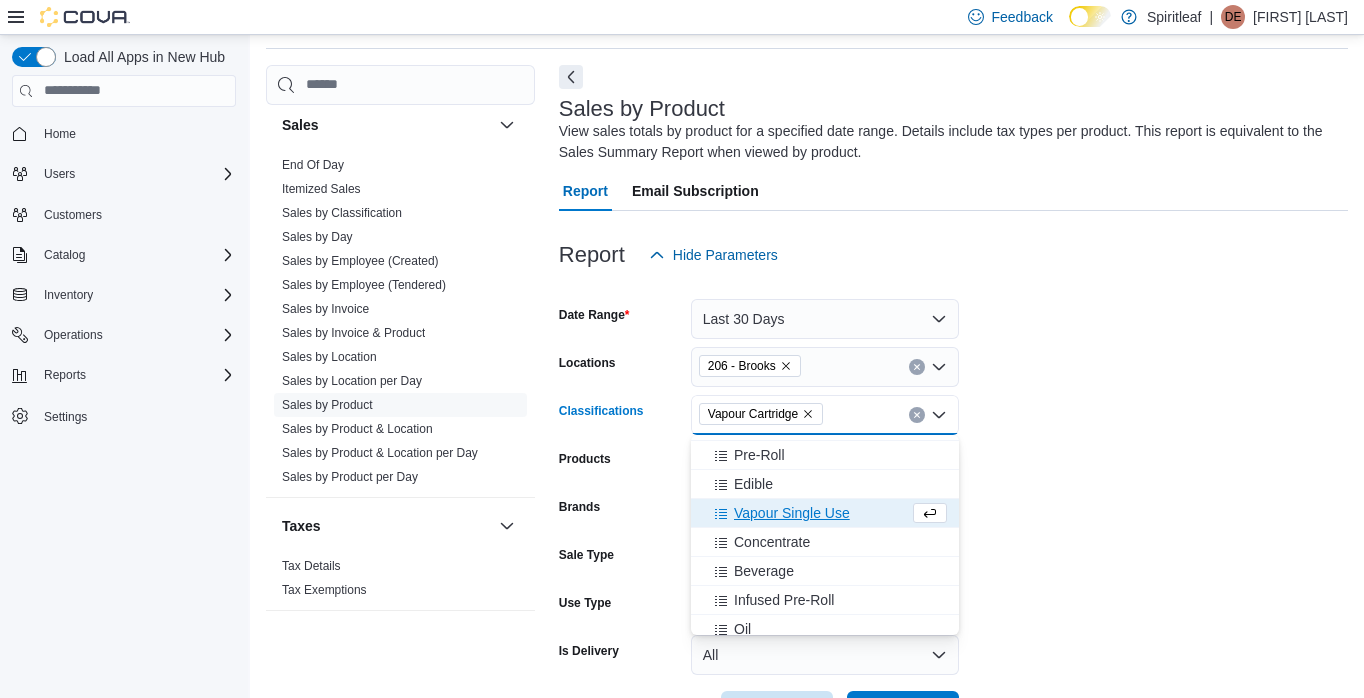 click on "Vapour Single Use" at bounding box center (806, 513) 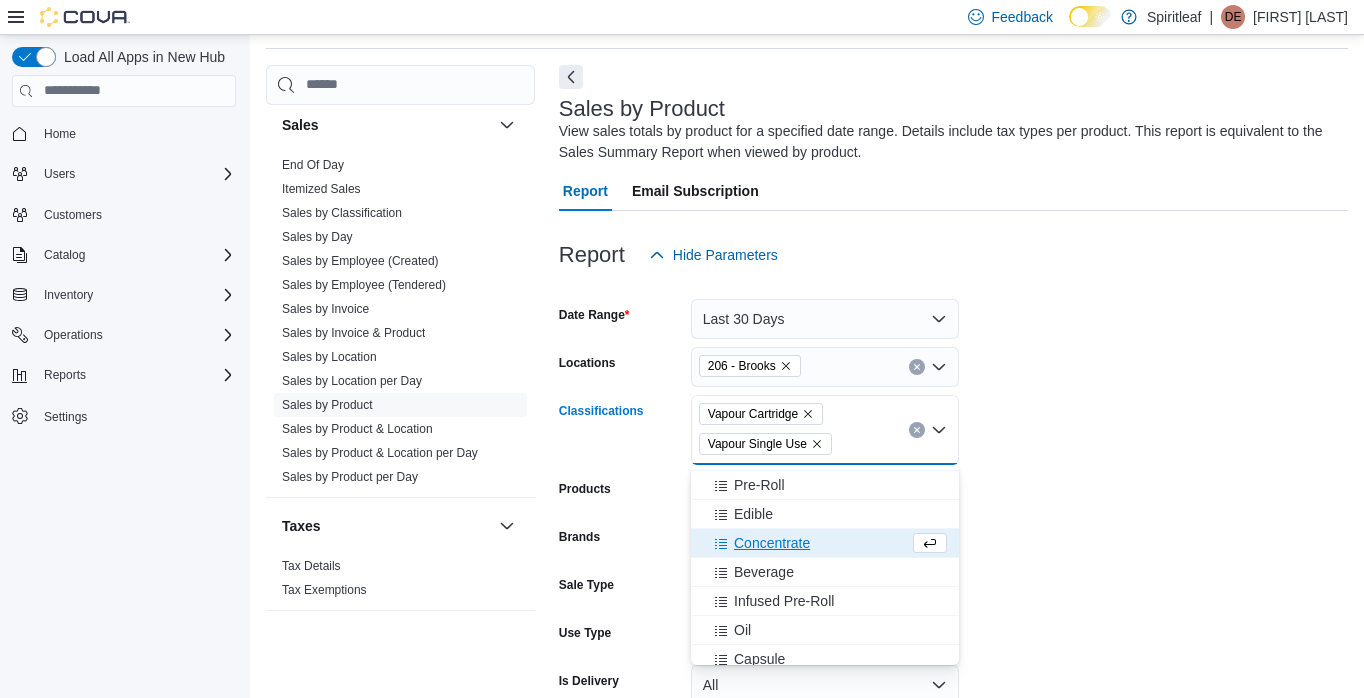 click on "Concentrate" at bounding box center (806, 543) 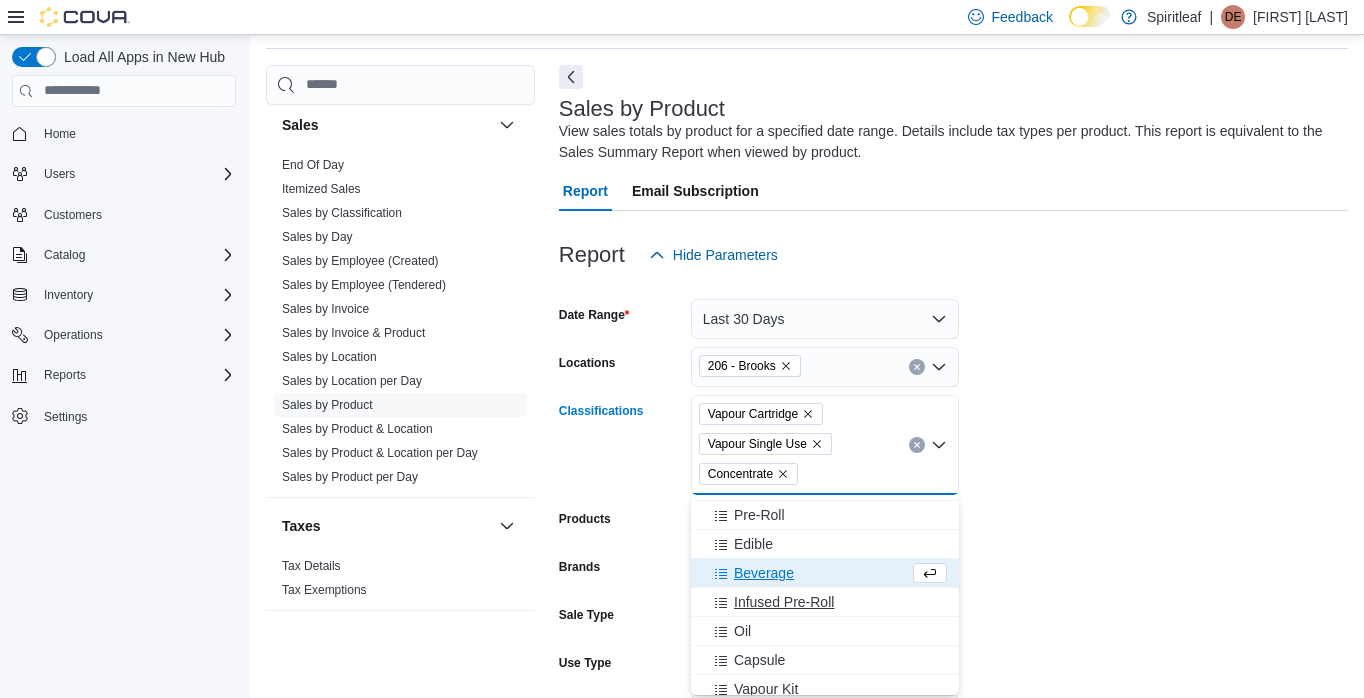 click on "Infused Pre-Roll" at bounding box center (825, 602) 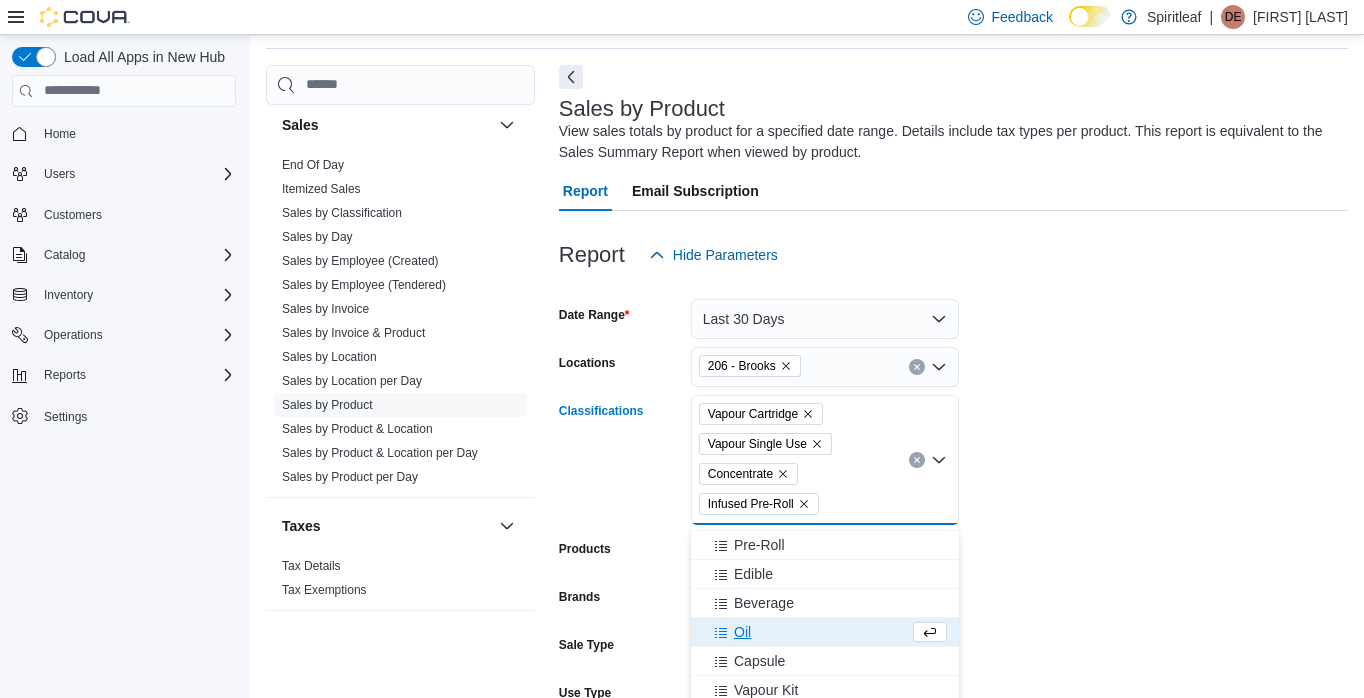 click on "Oil" at bounding box center (806, 632) 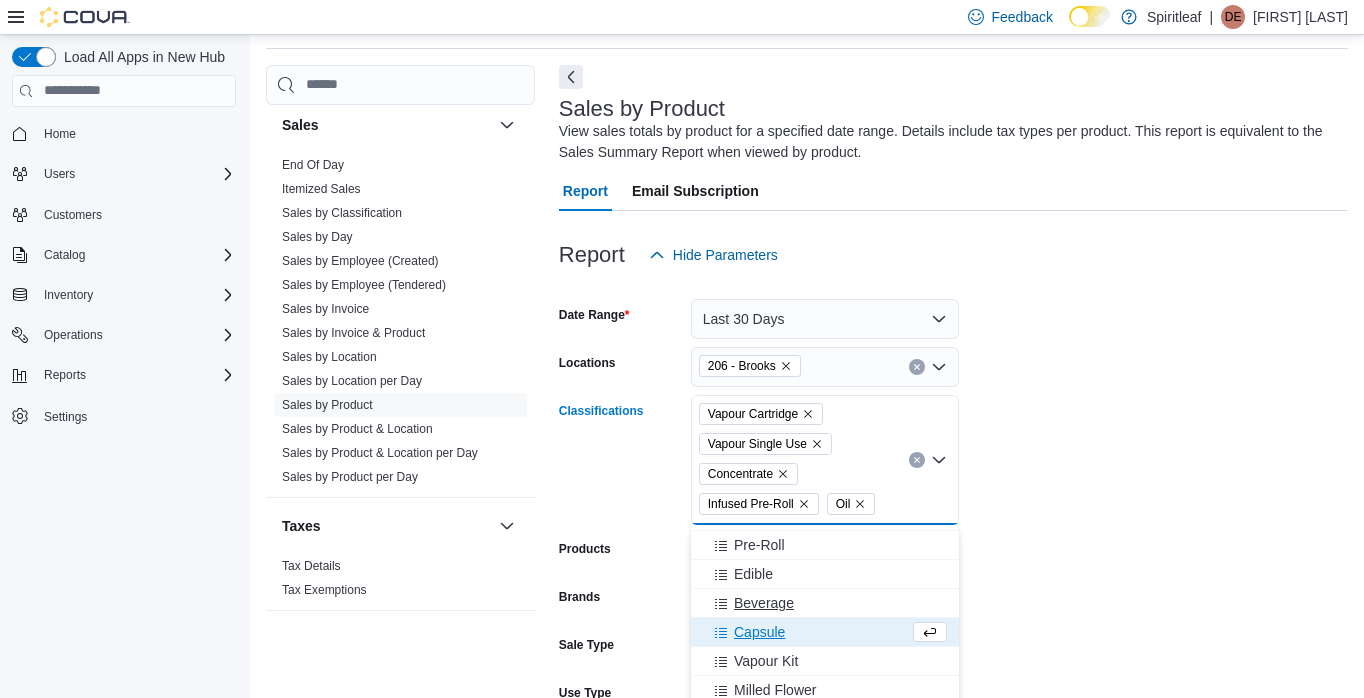click on "Beverage" at bounding box center [825, 603] 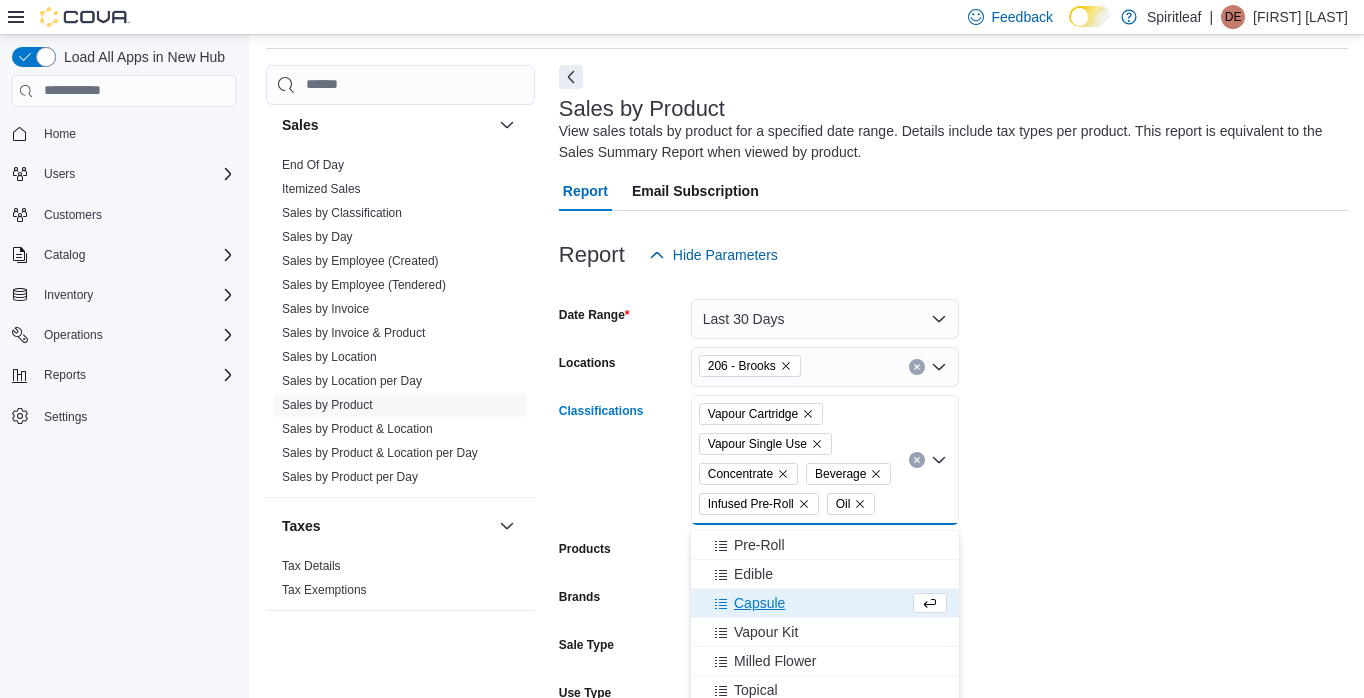 click on "Capsule" at bounding box center (806, 603) 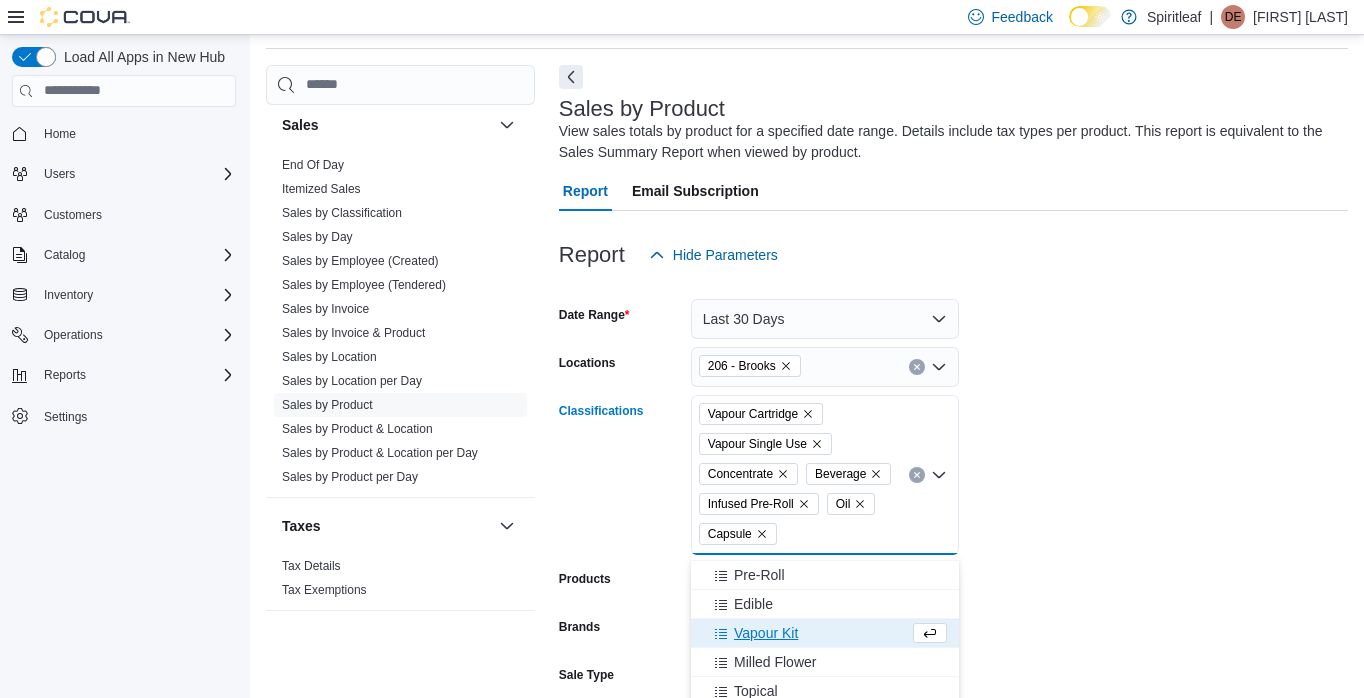click on "Vapour Kit" at bounding box center [806, 633] 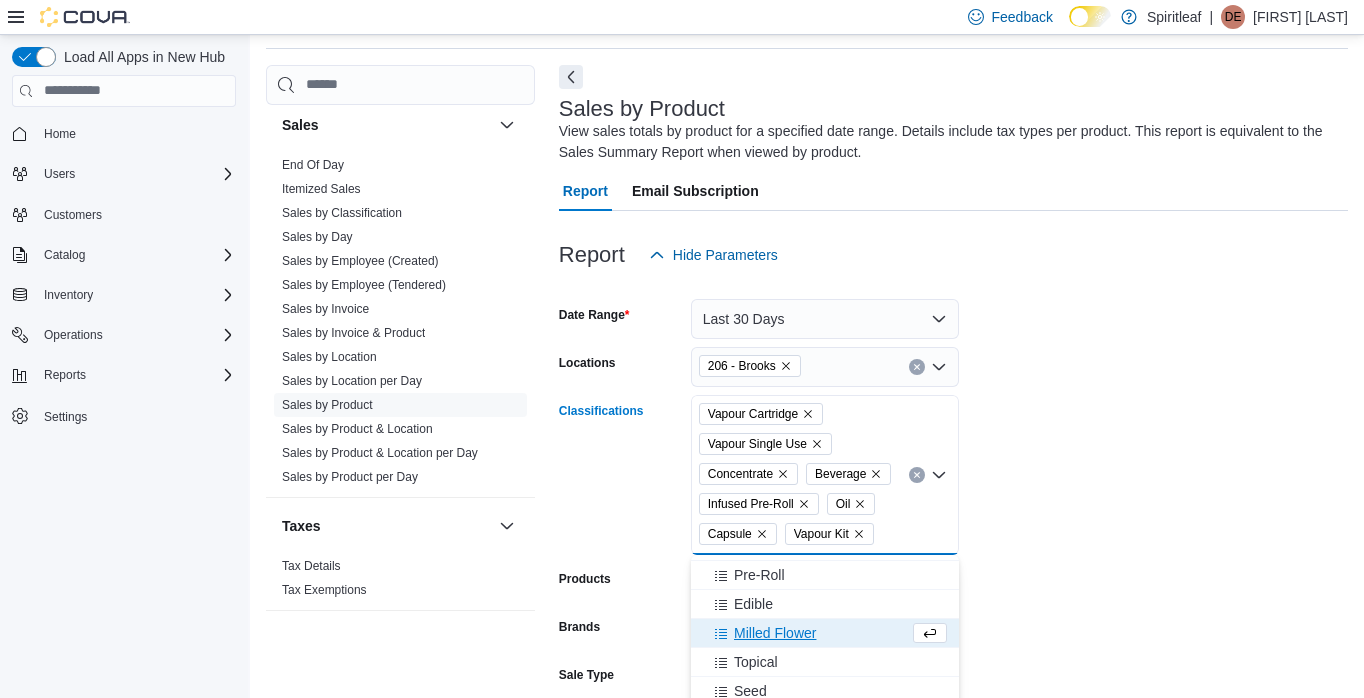 click on "Milled Flower" at bounding box center (806, 633) 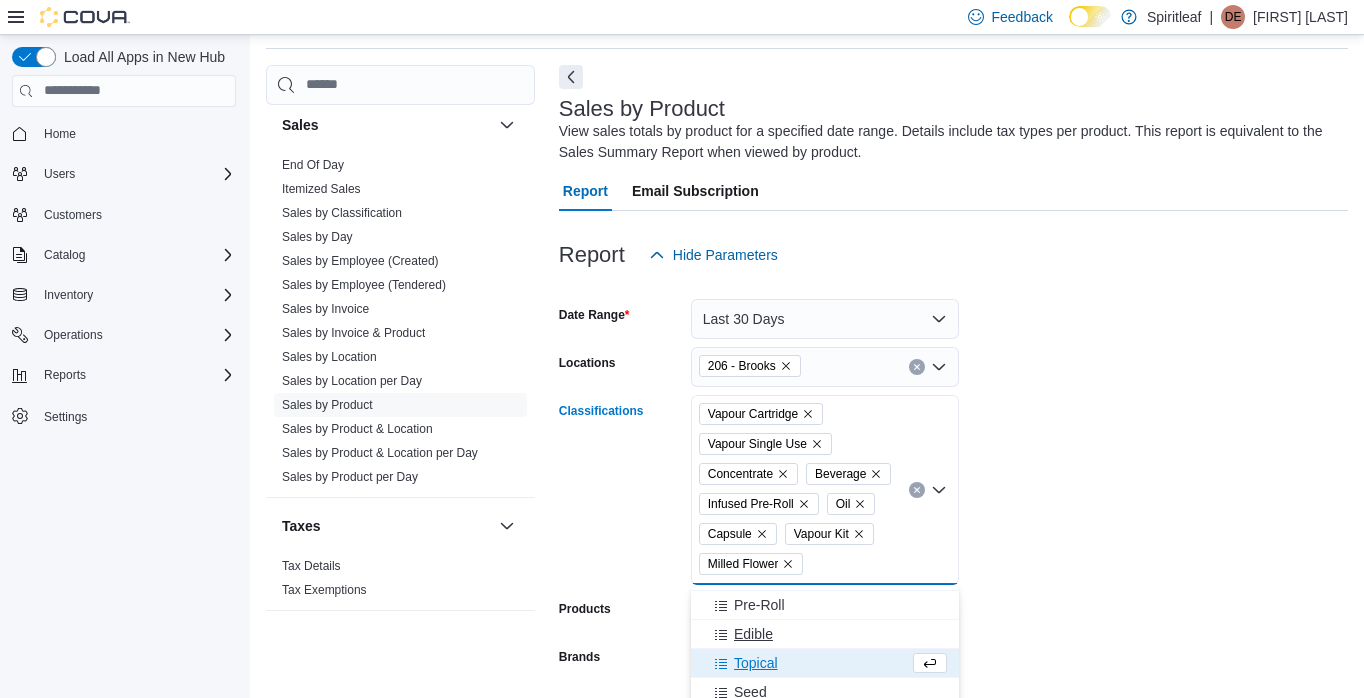 click on "Edible" at bounding box center (825, 634) 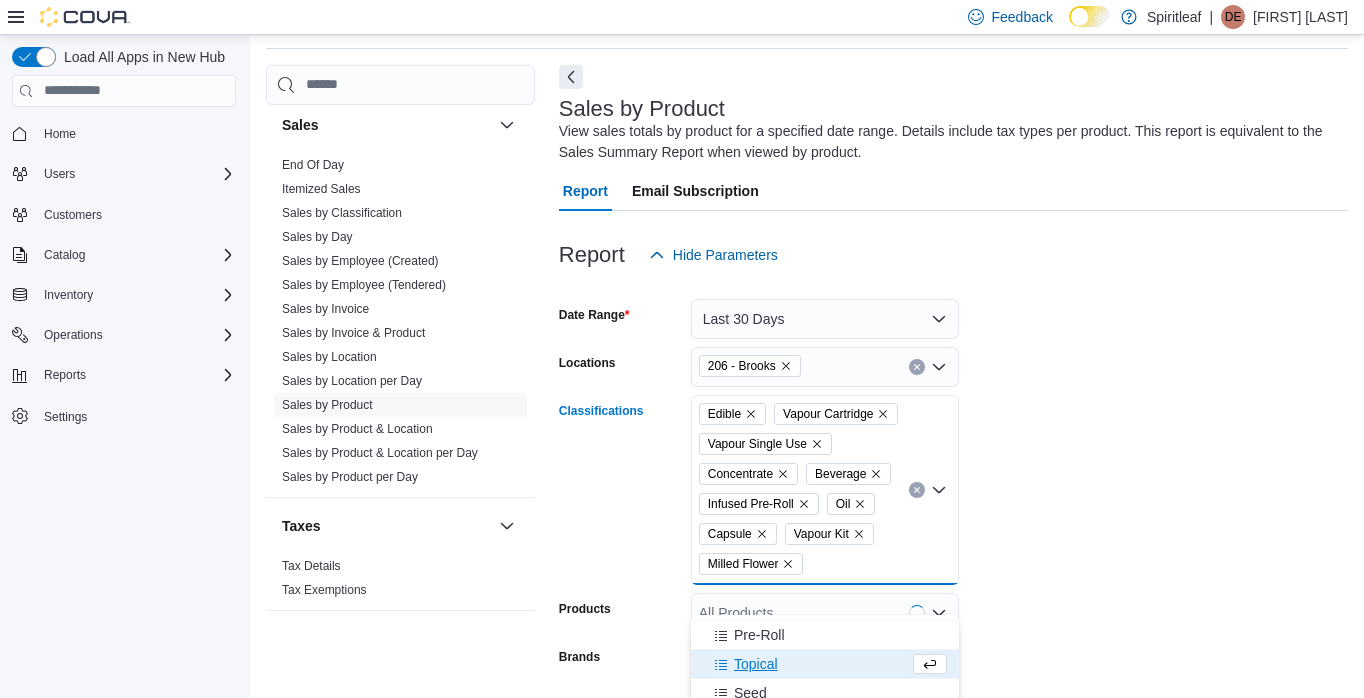click on "Topical" at bounding box center [806, 664] 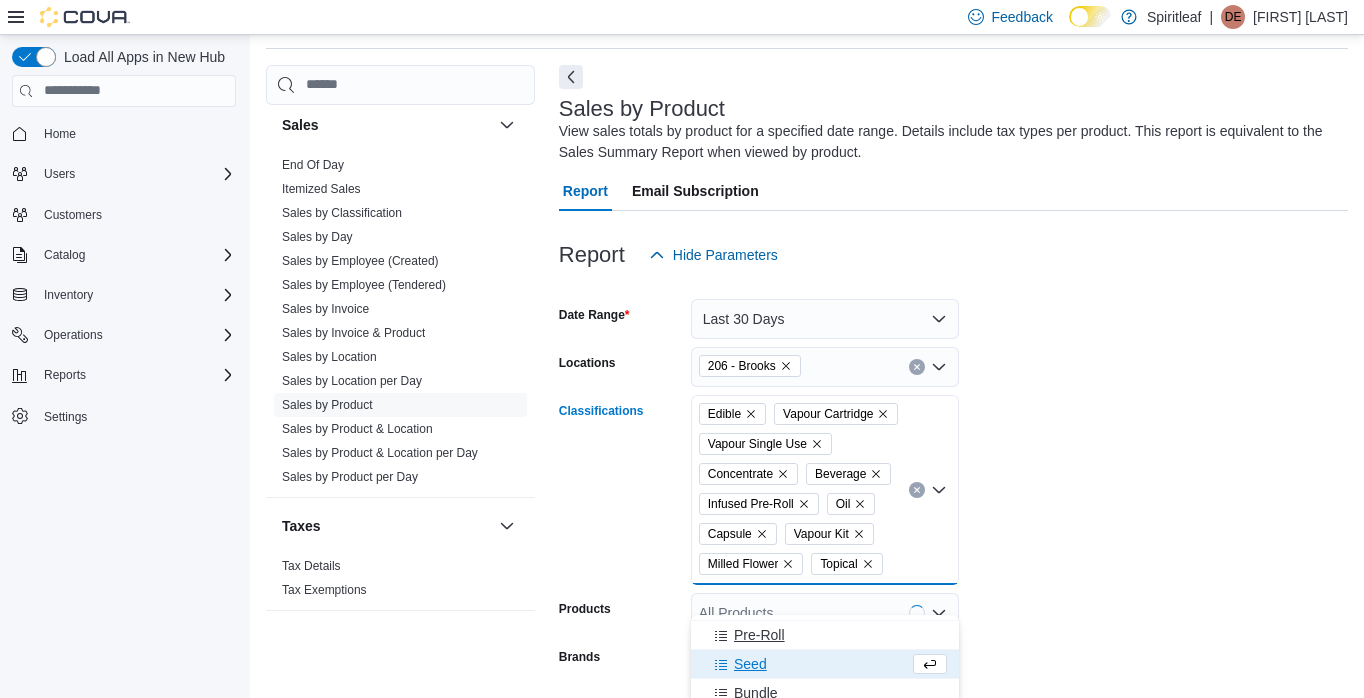 click on "Pre-Roll" at bounding box center [825, 635] 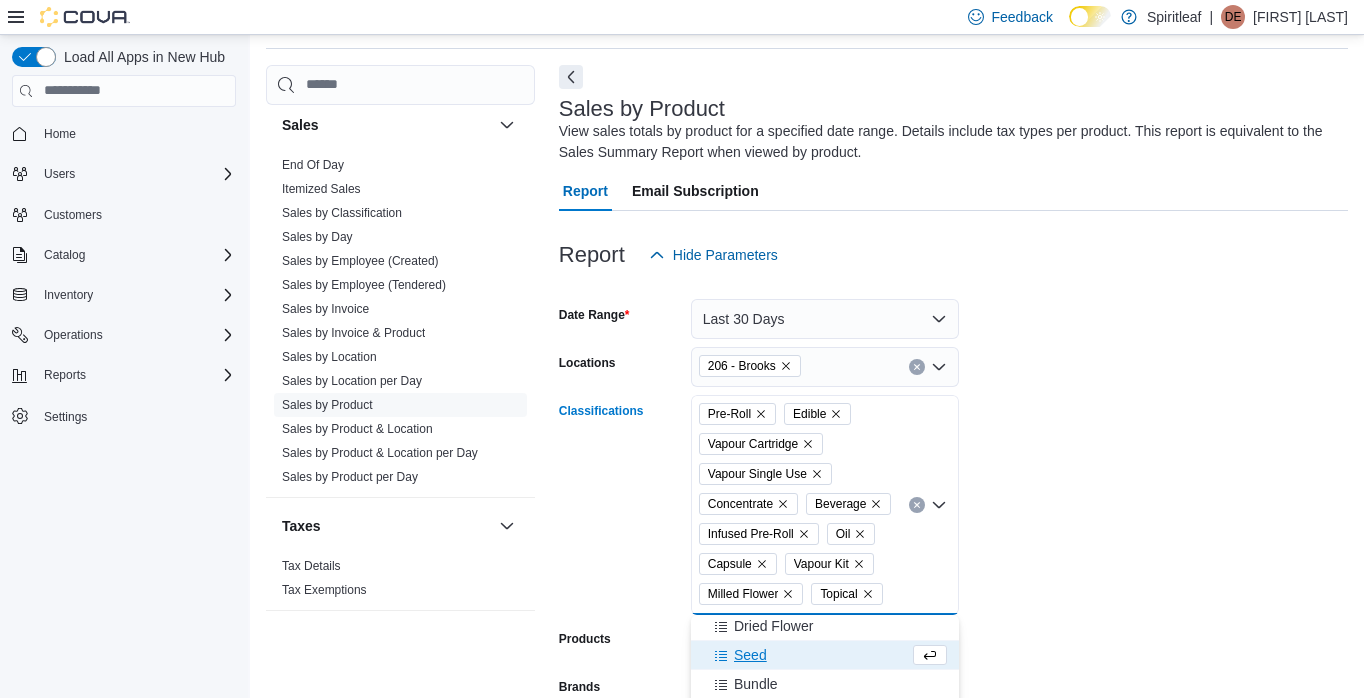 scroll, scrollTop: 380, scrollLeft: 0, axis: vertical 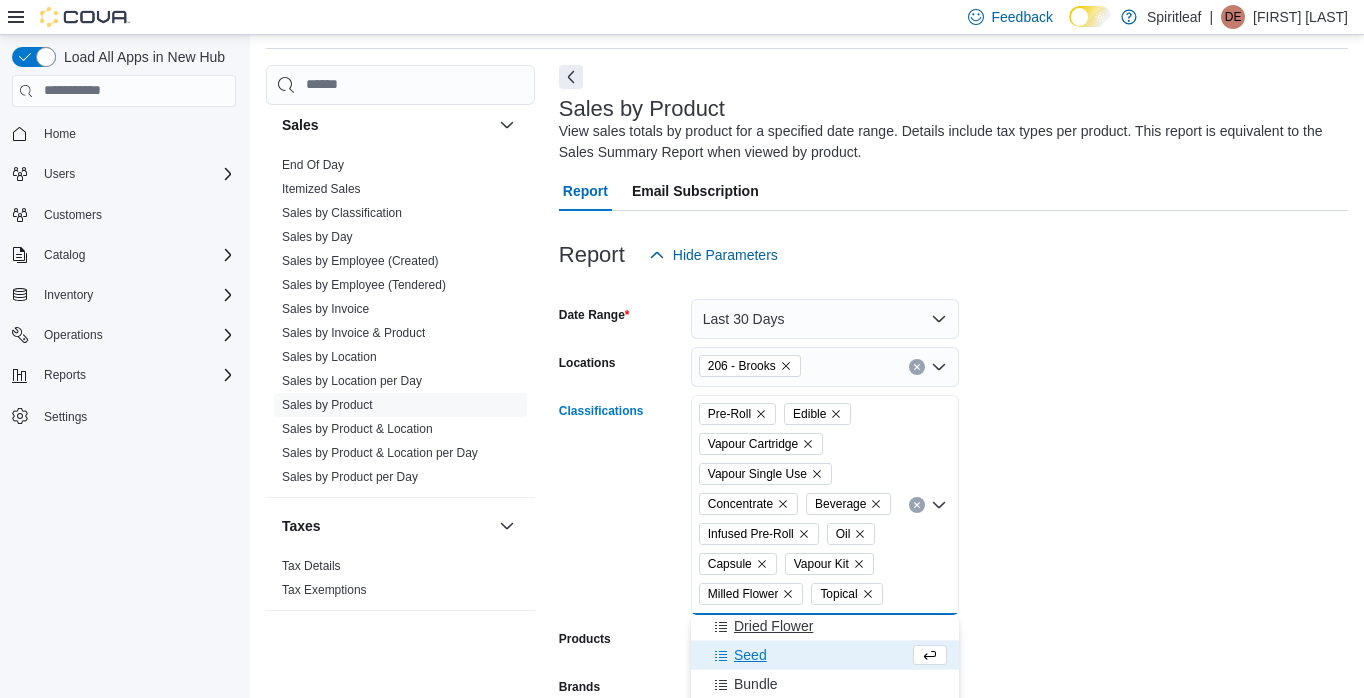 click on "Dried Flower" at bounding box center [825, 626] 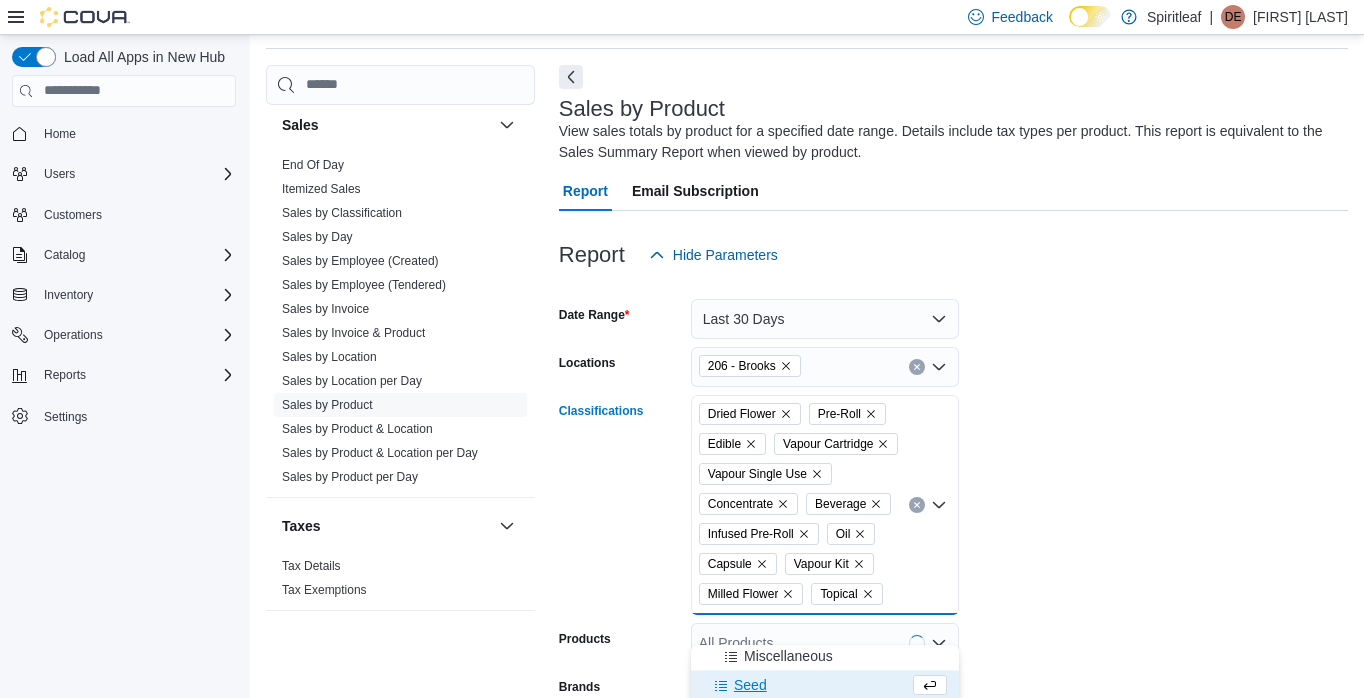 scroll, scrollTop: 351, scrollLeft: 0, axis: vertical 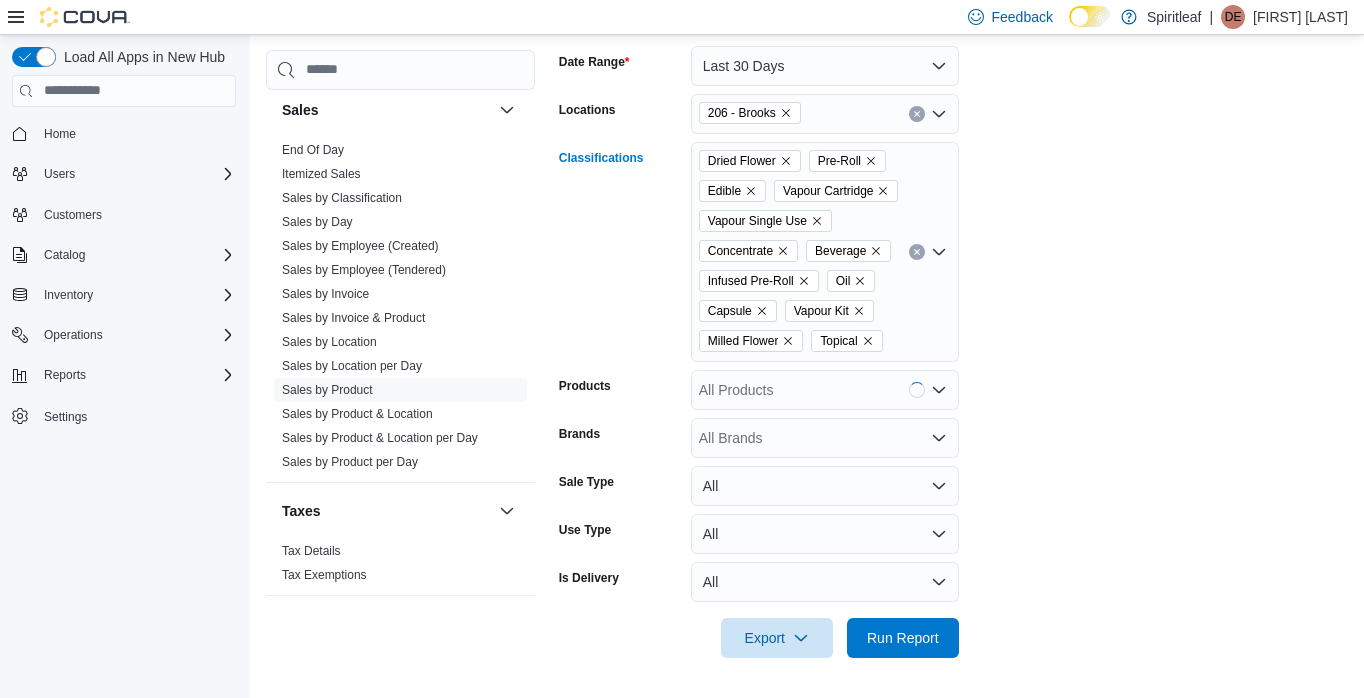 click 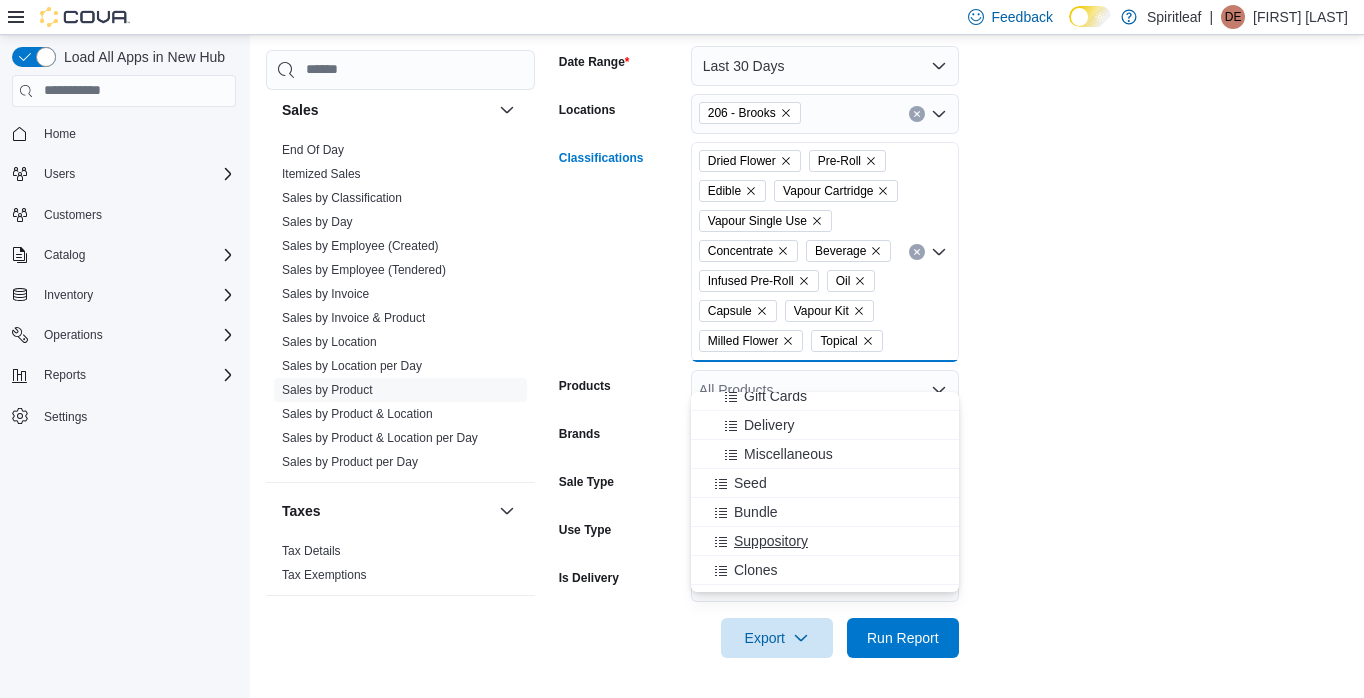 scroll, scrollTop: 351, scrollLeft: 0, axis: vertical 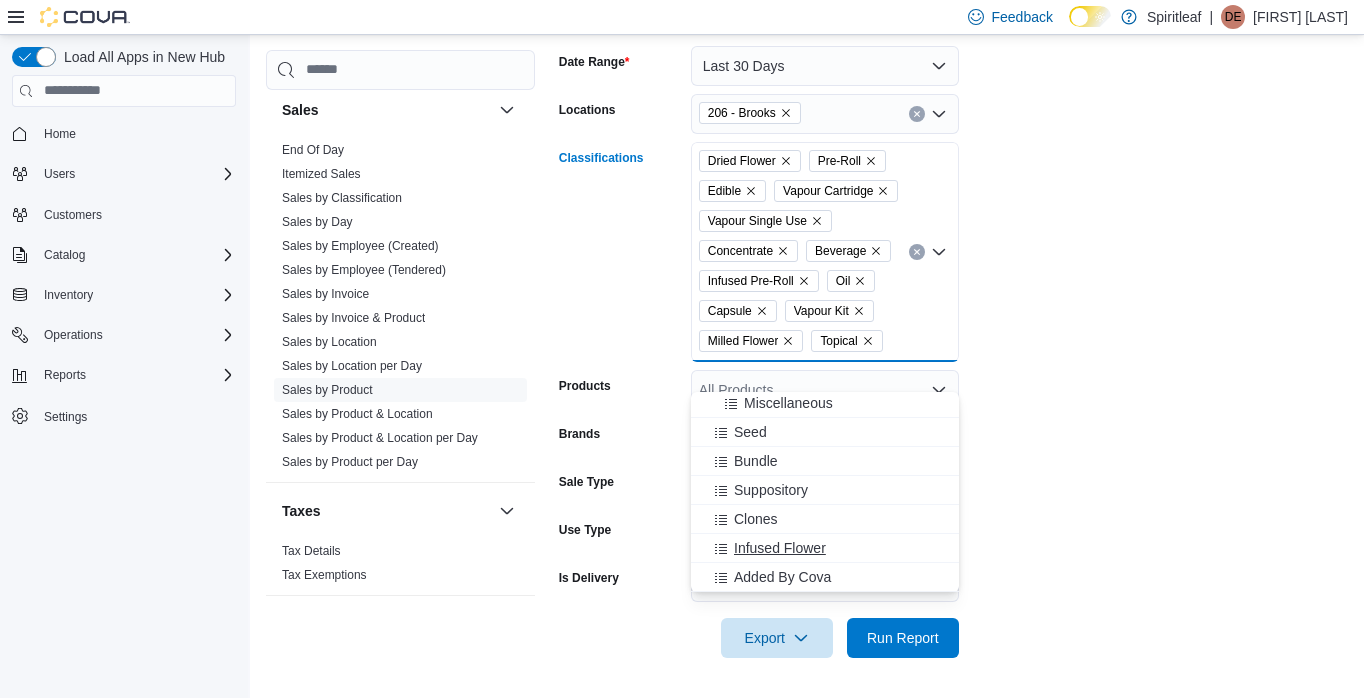 click on "Infused Flower" at bounding box center [825, 548] 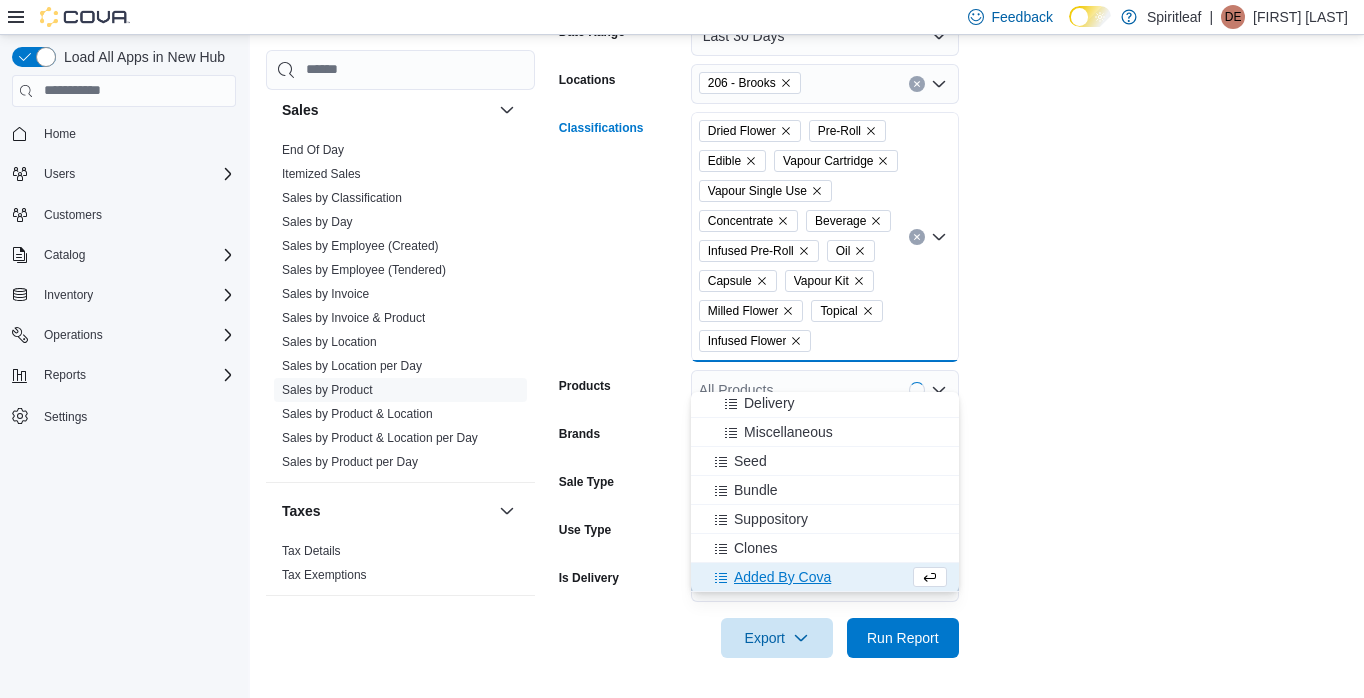 scroll, scrollTop: 322, scrollLeft: 0, axis: vertical 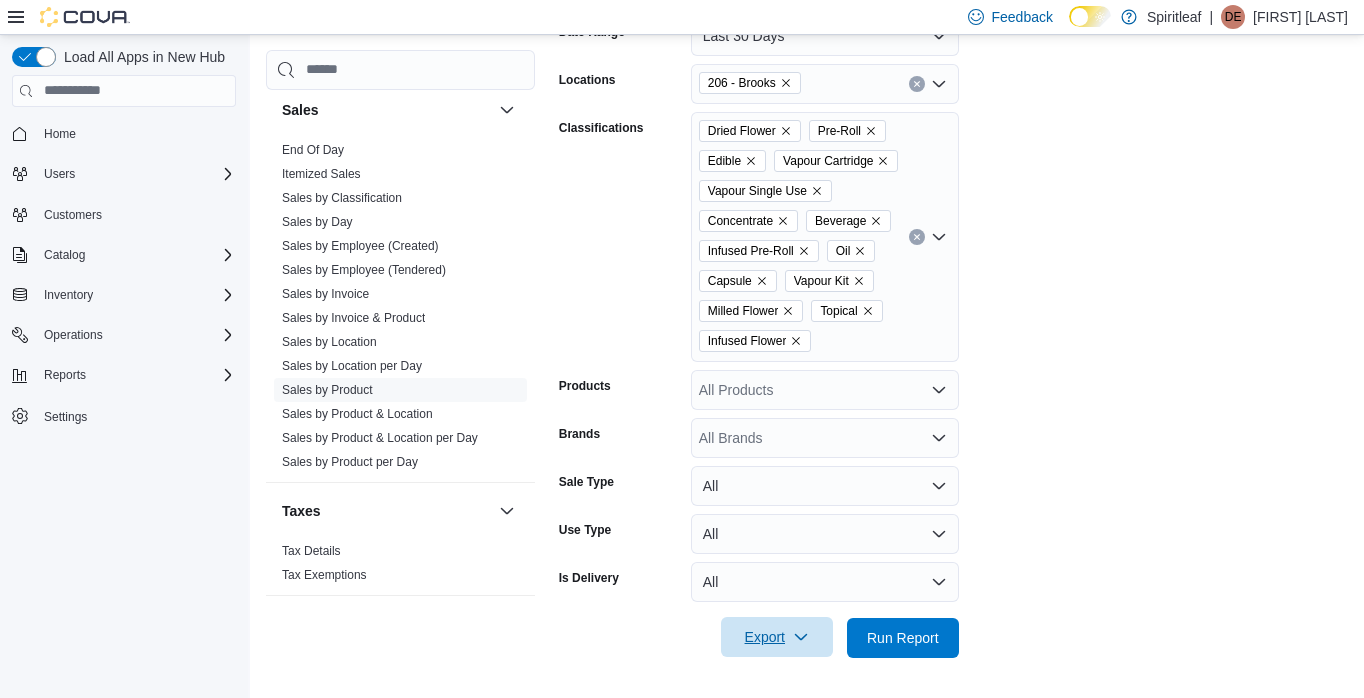click on "Export" at bounding box center [777, 637] 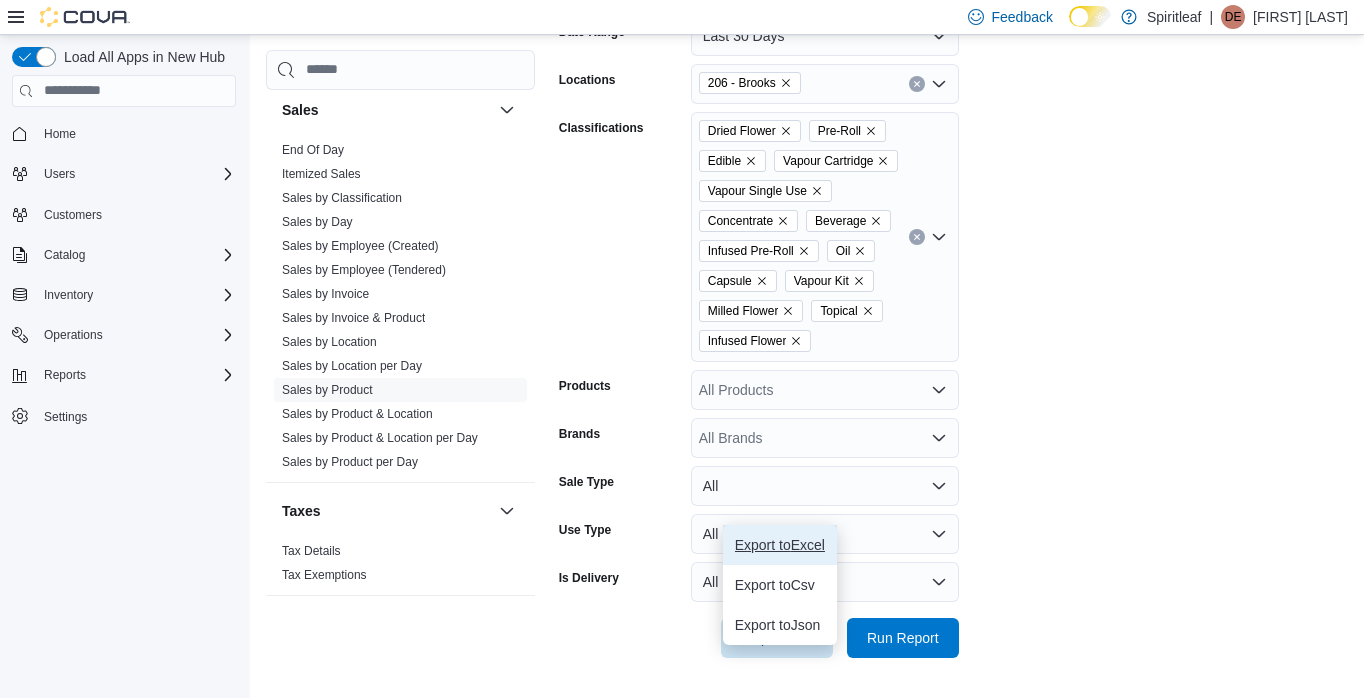 click on "Export to  Excel" at bounding box center (780, 545) 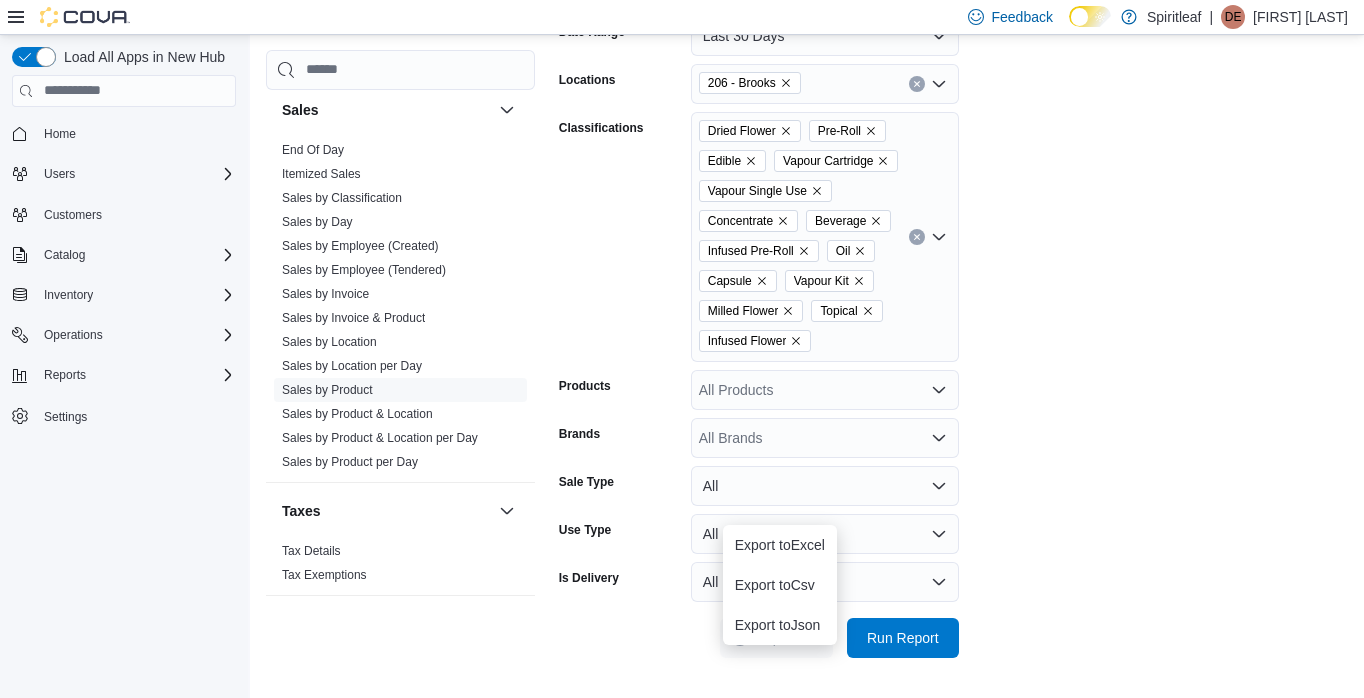 click on "Date Range Last 30 Days Locations [NUMBER] - [CITY] Classifications Dried Flower Pre-Roll Edible Vapour Cartridge Vapour Single Use Concentrate Beverage Infused Pre-Roll Oil Capsule Vapour Kit Milled Flower Topical Infused Flower Products All Products Brands All Brands Sale Type All Use Type All Is Delivery All Export  Run Report" at bounding box center [953, 325] 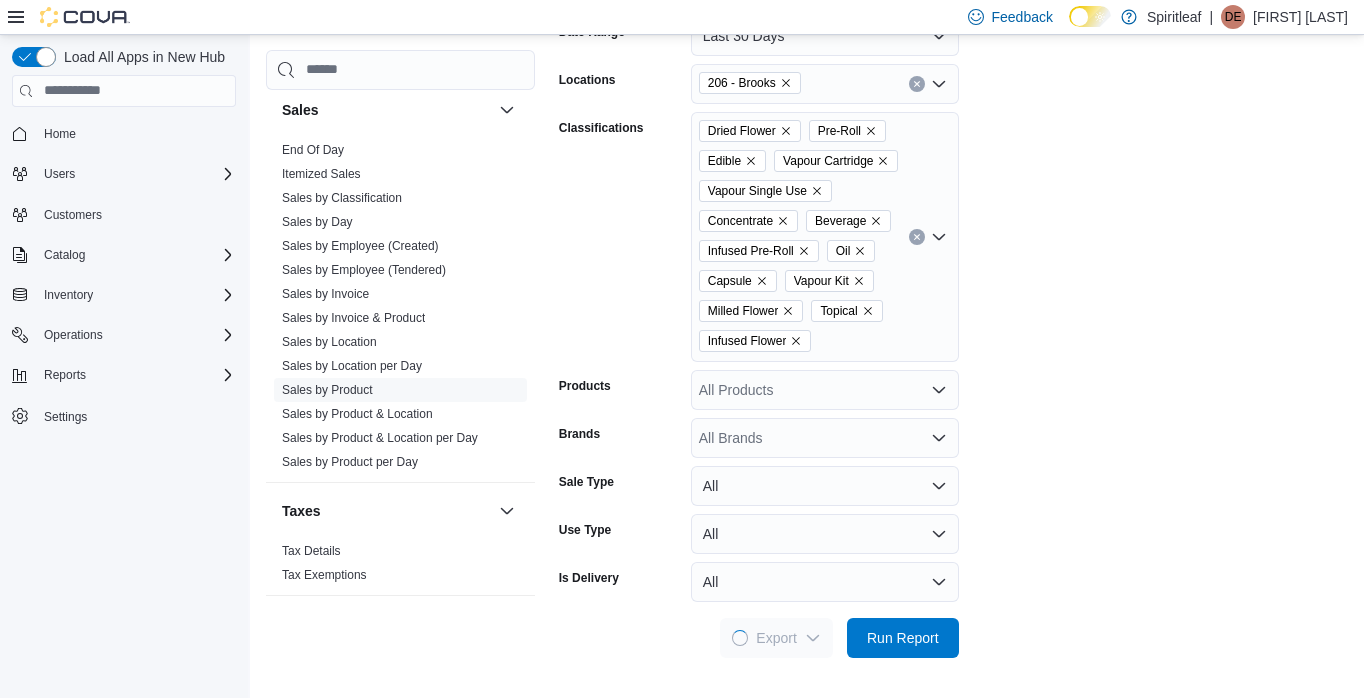 click on "Date Range Last 30 Days Locations [NUMBER] - [CITY] Classifications Dried Flower Pre-Roll Edible Vapour Cartridge Vapour Single Use Concentrate Beverage Infused Pre-Roll Oil Capsule Vapour Kit Milled Flower Topical Infused Flower Products All Products Brands All Brands Sale Type All Use Type All Is Delivery All Export  Run Report" at bounding box center (953, 325) 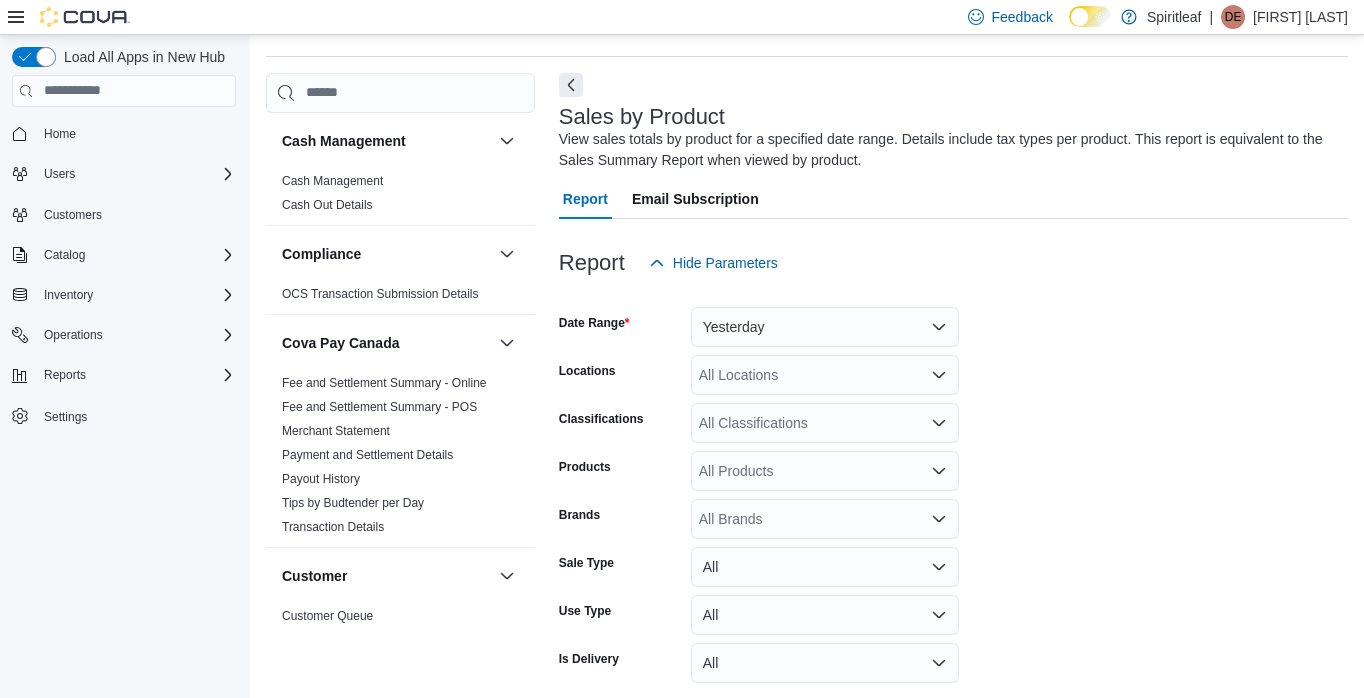 scroll, scrollTop: 67, scrollLeft: 0, axis: vertical 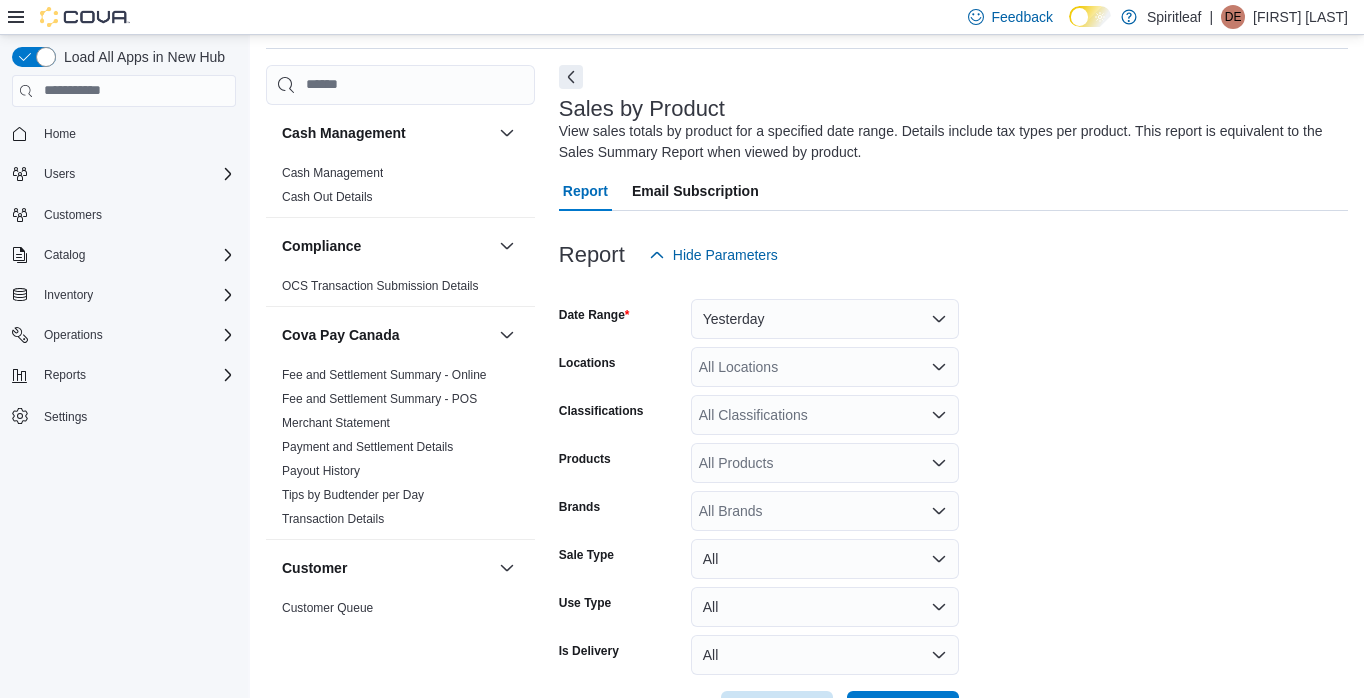 click at bounding box center [953, 287] 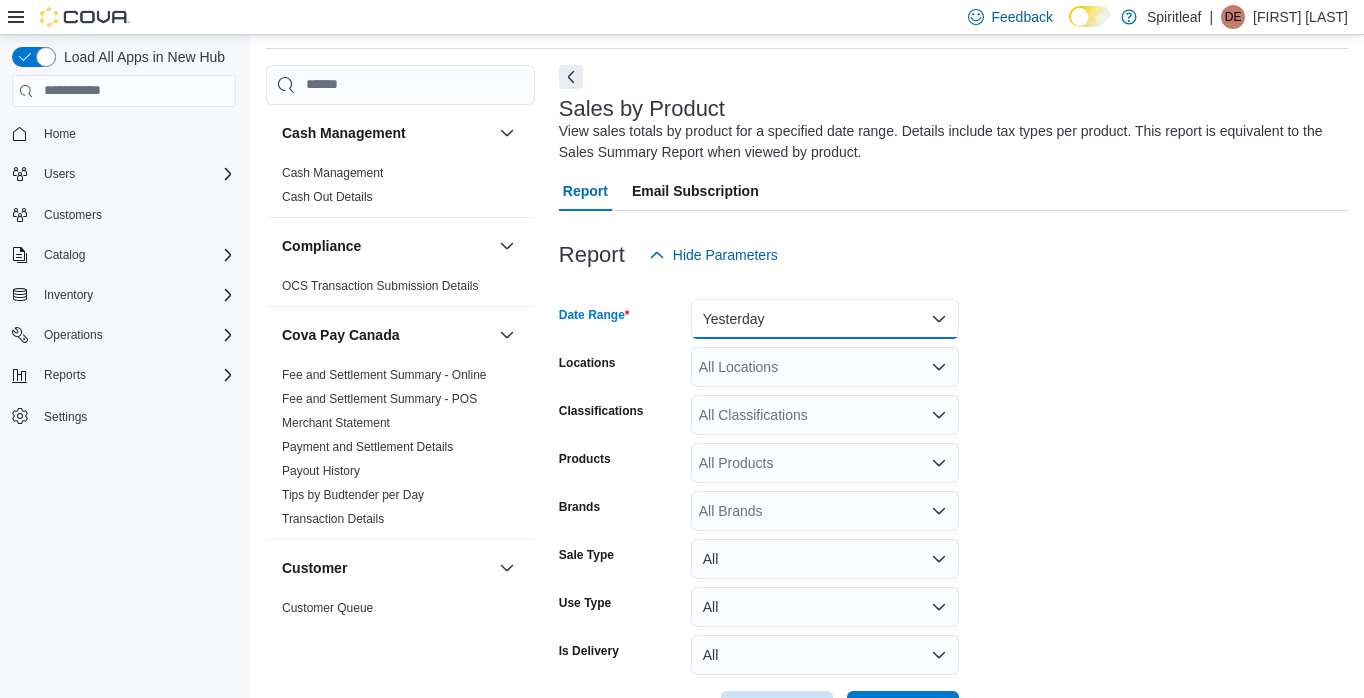 click on "Yesterday" at bounding box center (825, 319) 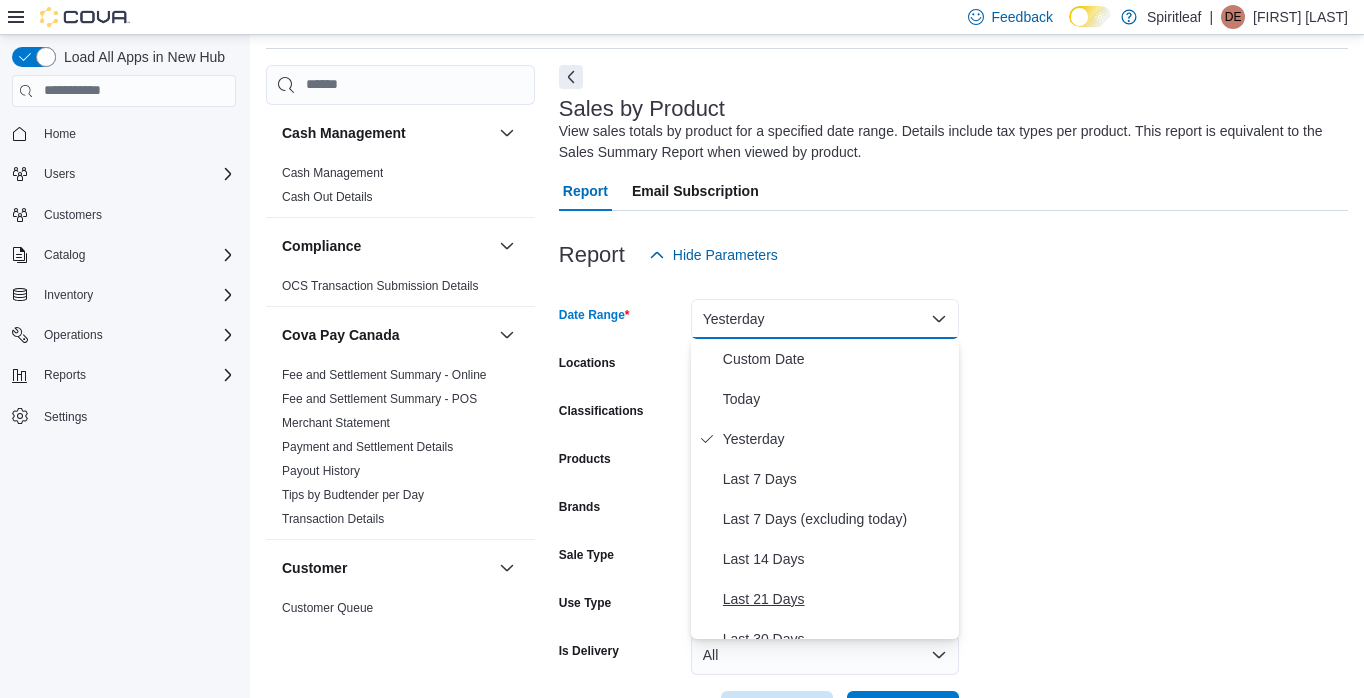scroll, scrollTop: 100, scrollLeft: 0, axis: vertical 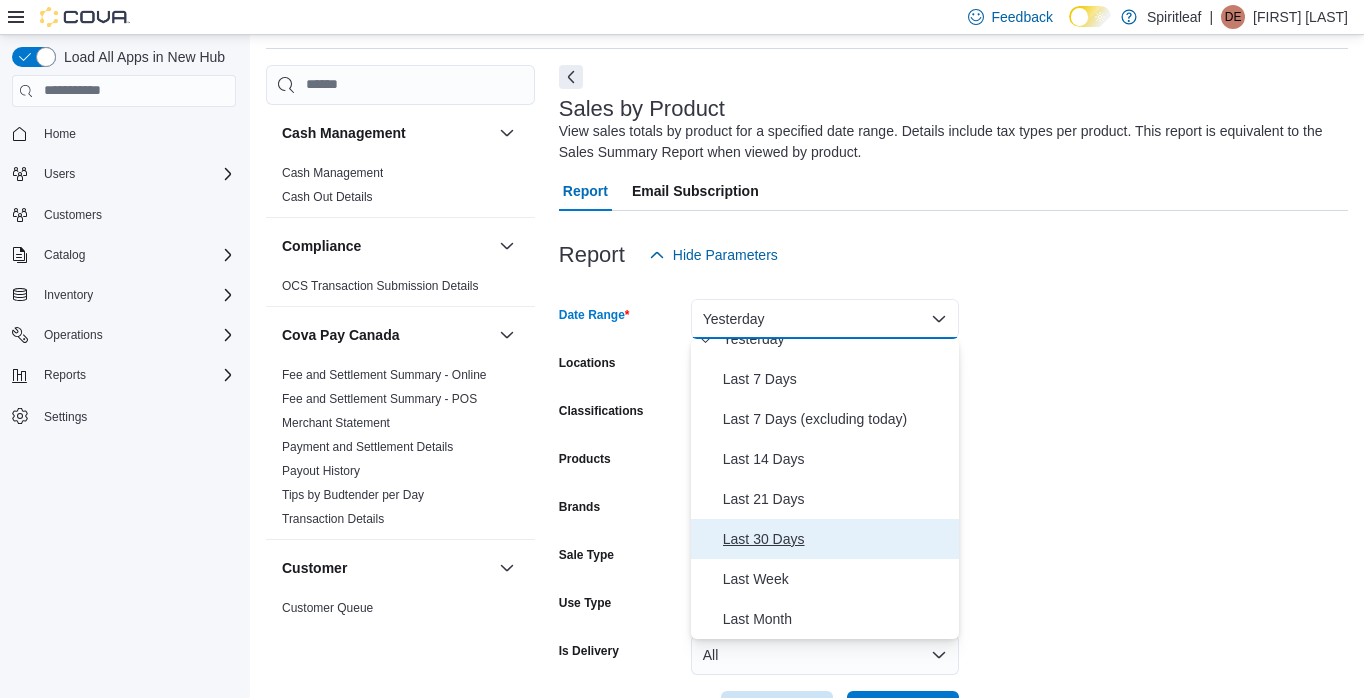 click on "Last 30 Days" at bounding box center (837, 539) 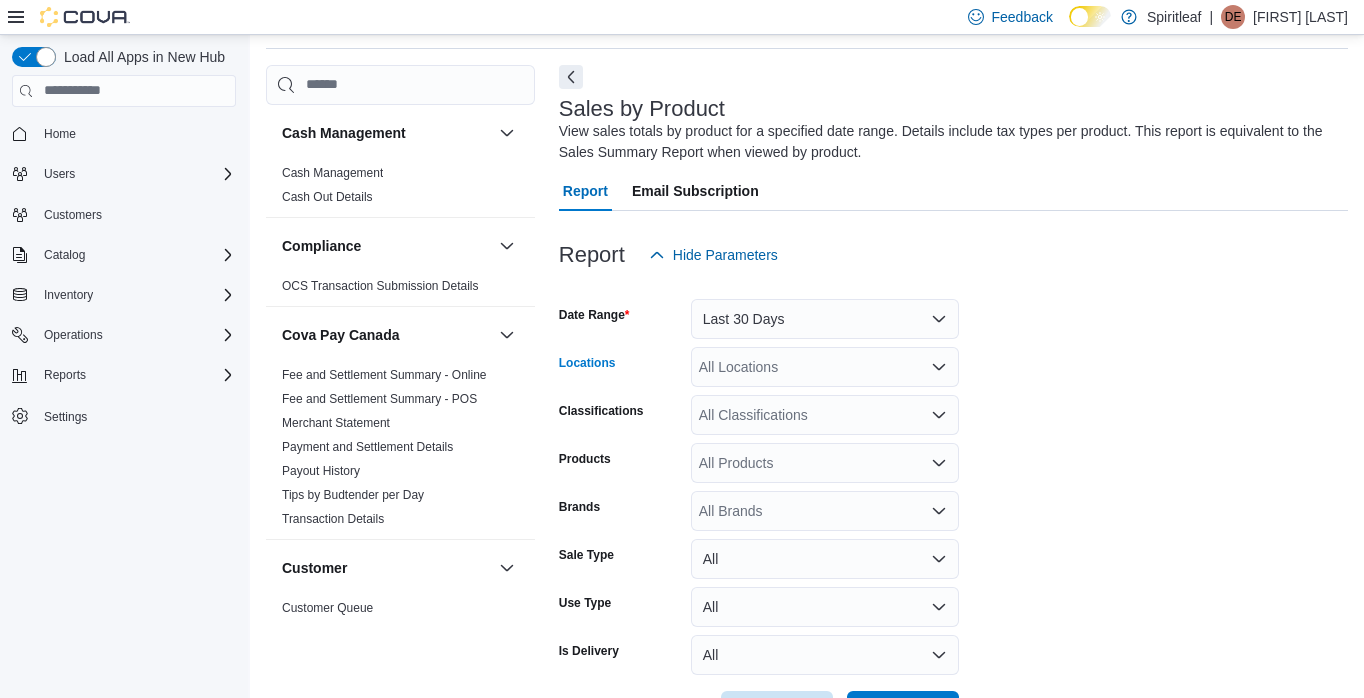 click on "All Locations" at bounding box center [825, 367] 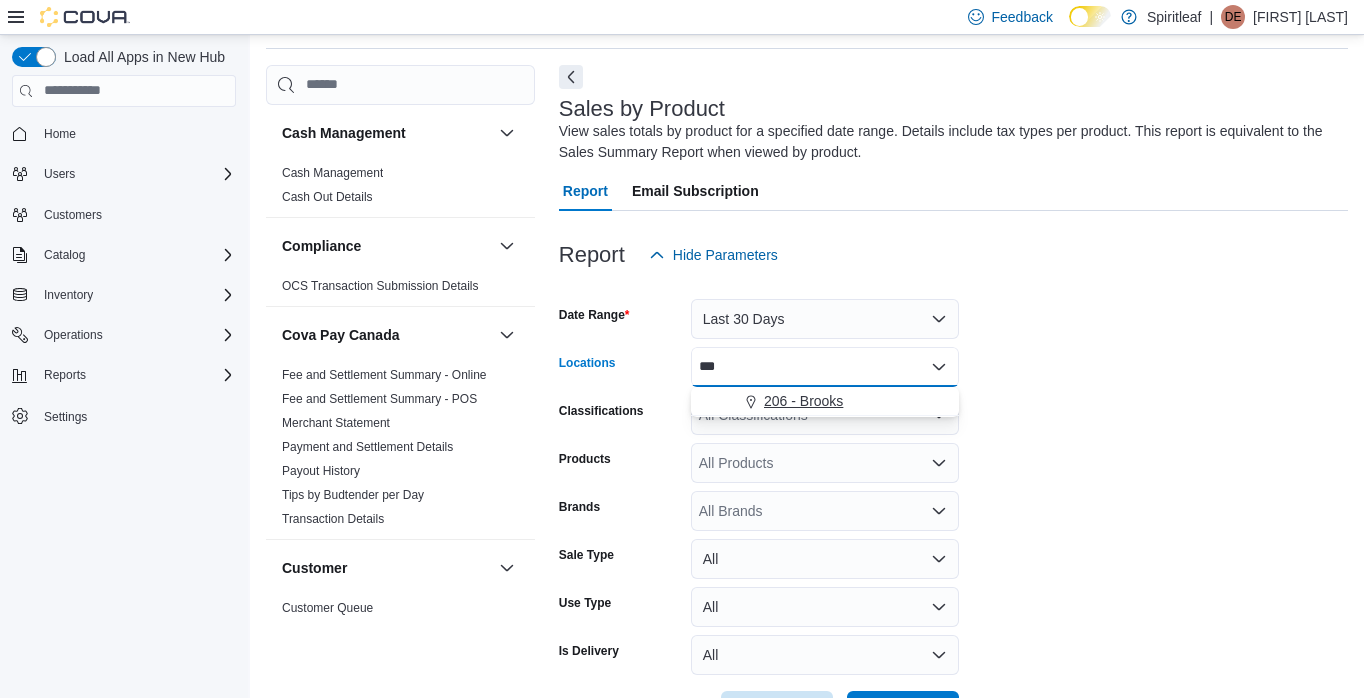 type on "***" 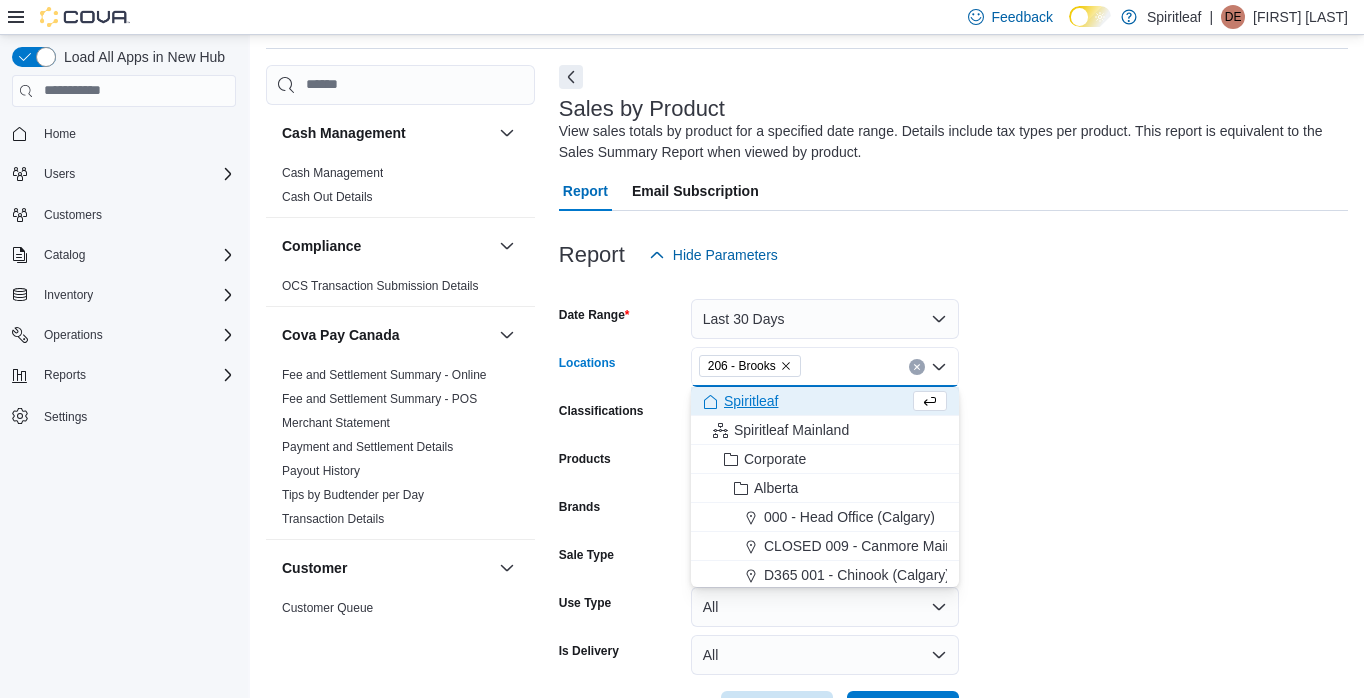 drag, startPoint x: 1149, startPoint y: 433, endPoint x: 1068, endPoint y: 413, distance: 83.43261 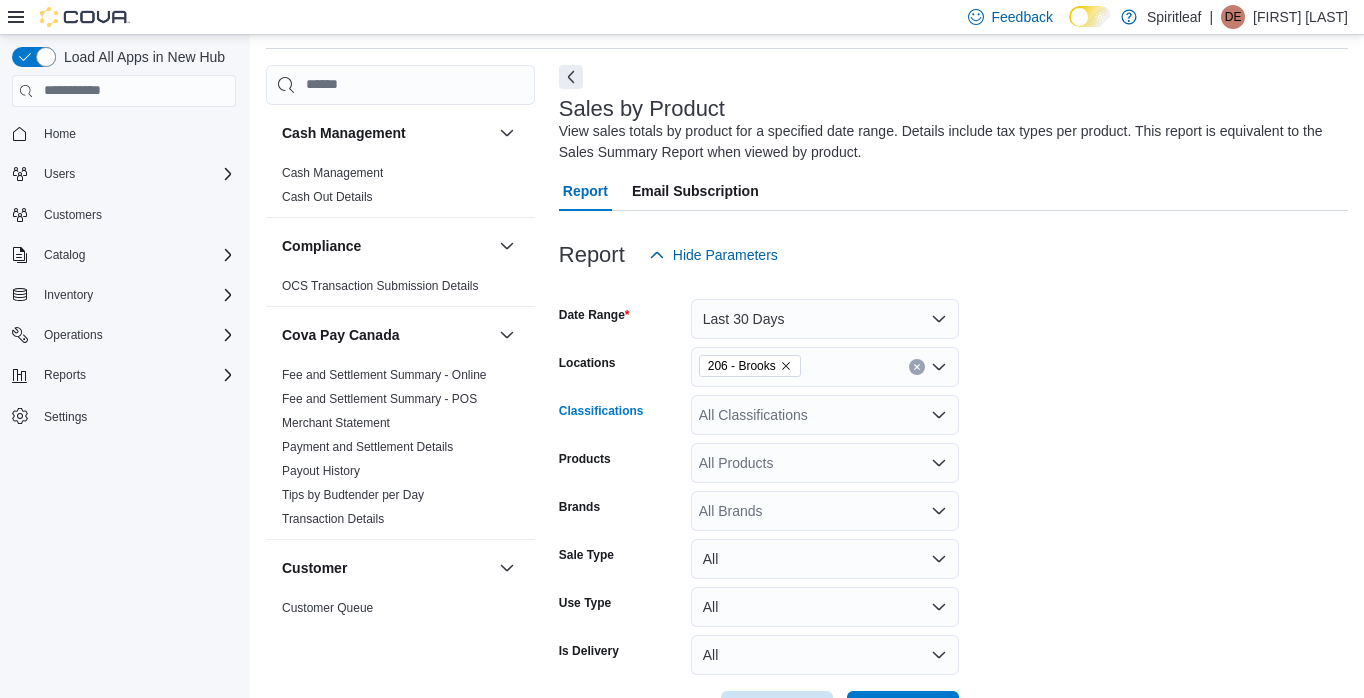 click 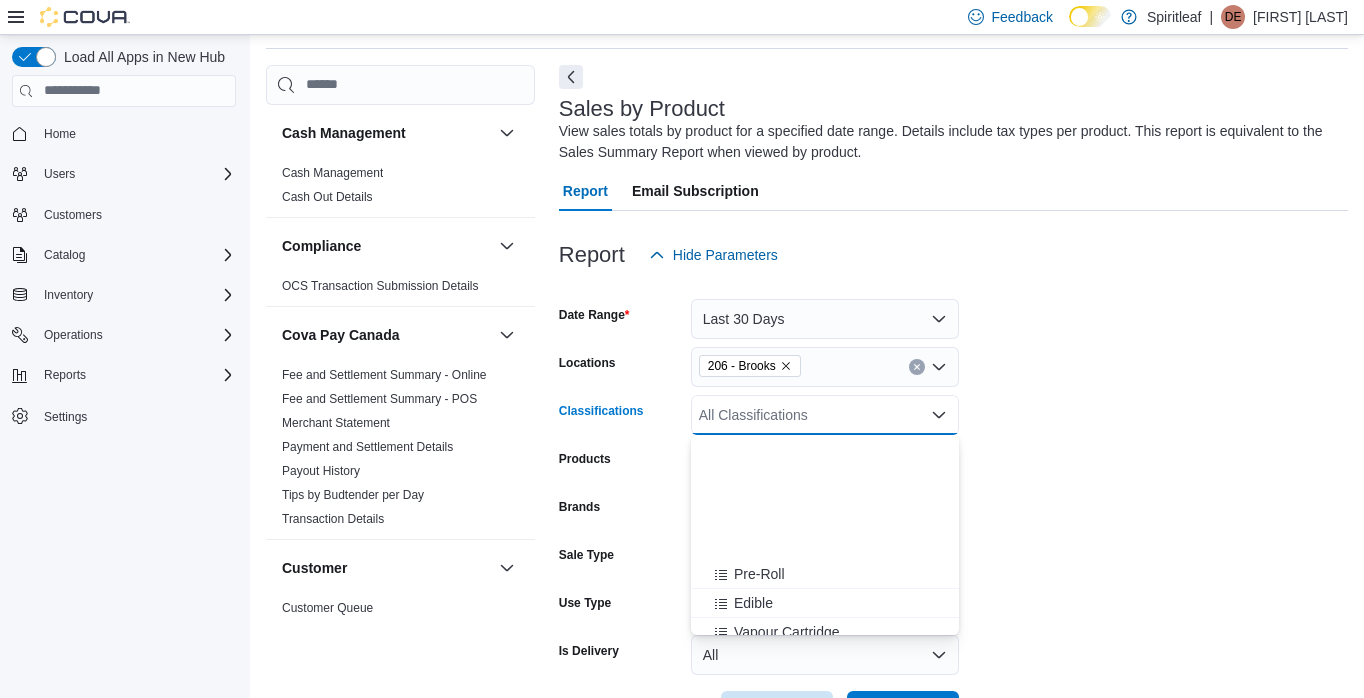 scroll, scrollTop: 500, scrollLeft: 0, axis: vertical 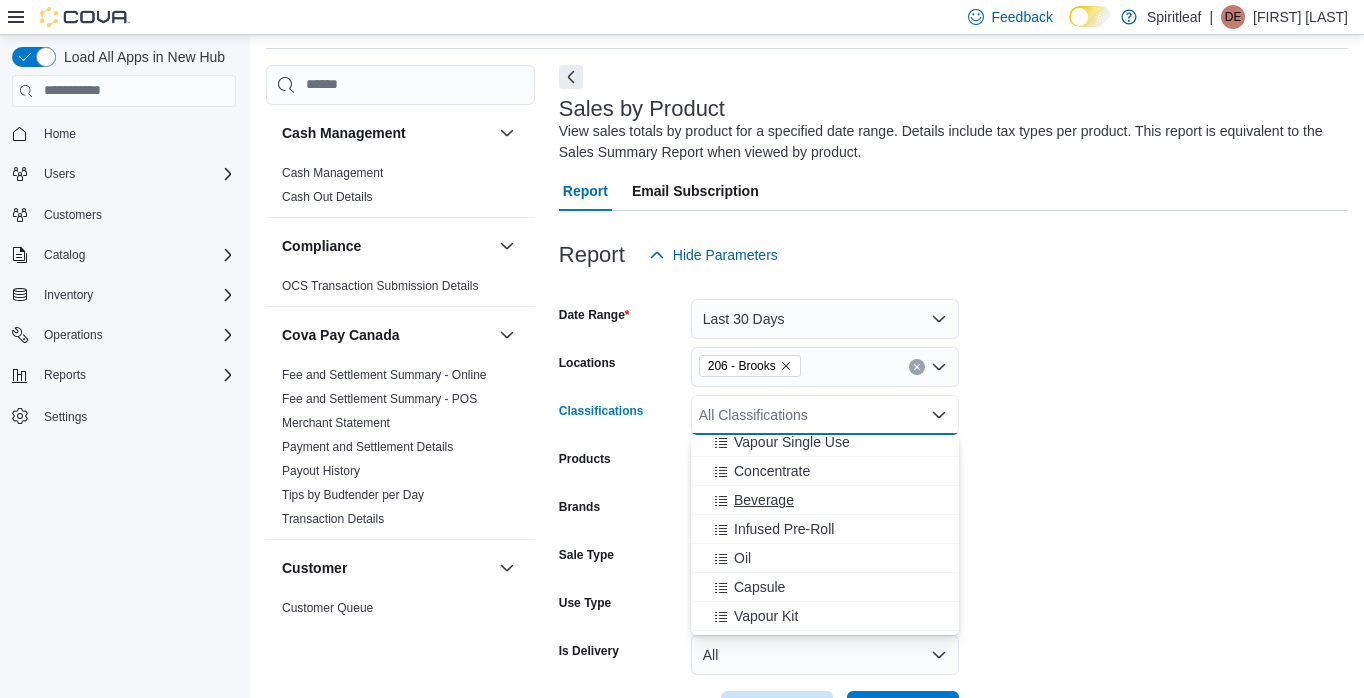 click on "Beverage" at bounding box center (825, 500) 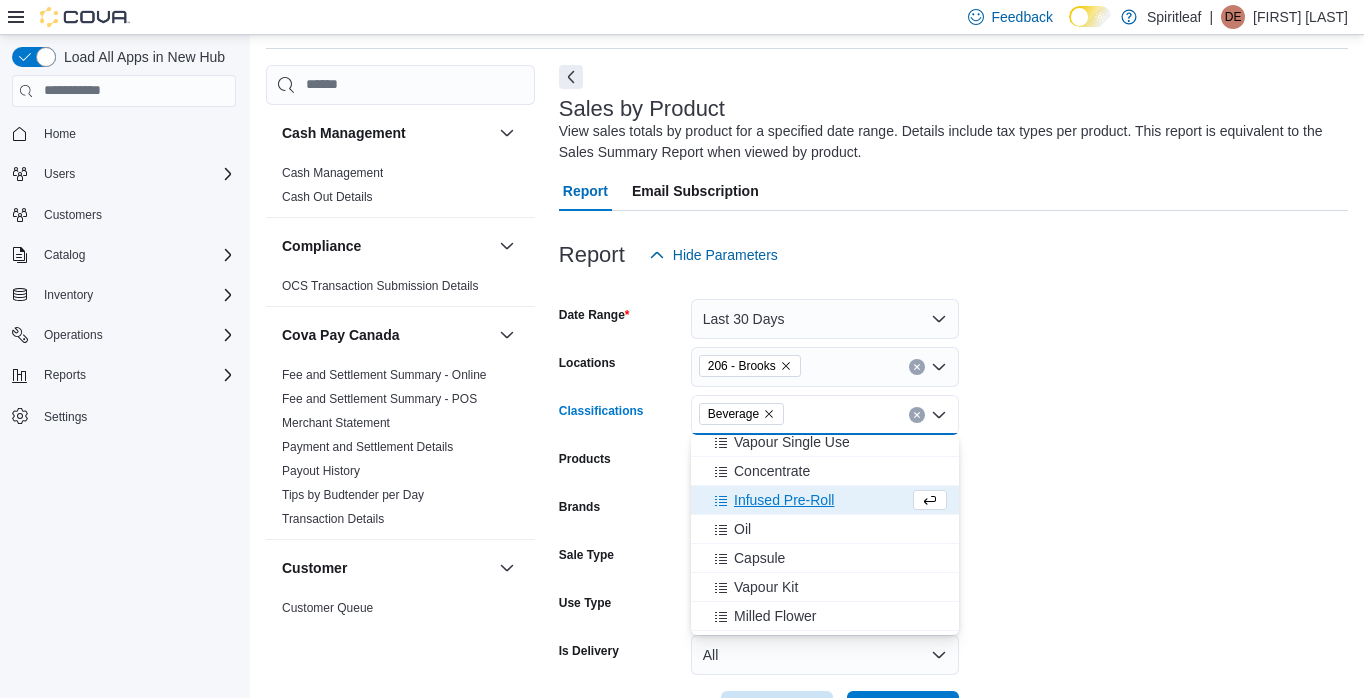 click on "Infused Pre-Roll" at bounding box center [806, 500] 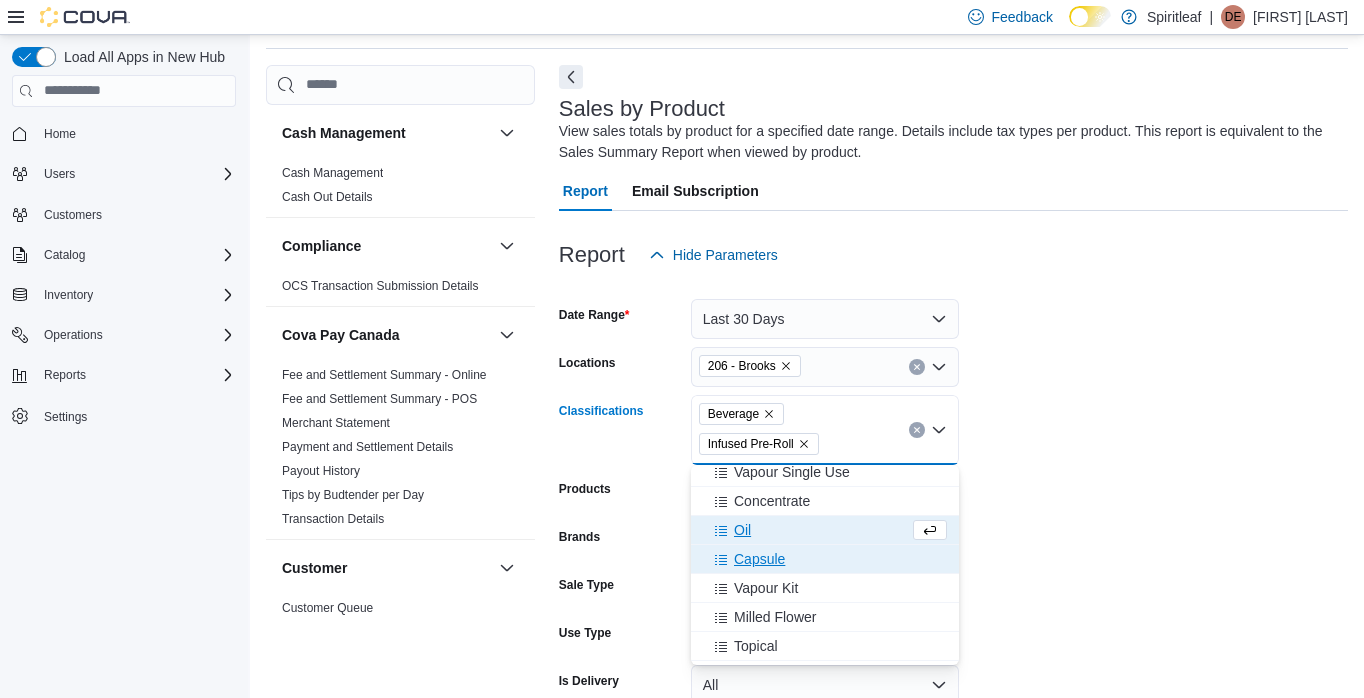 drag, startPoint x: 867, startPoint y: 556, endPoint x: 860, endPoint y: 565, distance: 11.401754 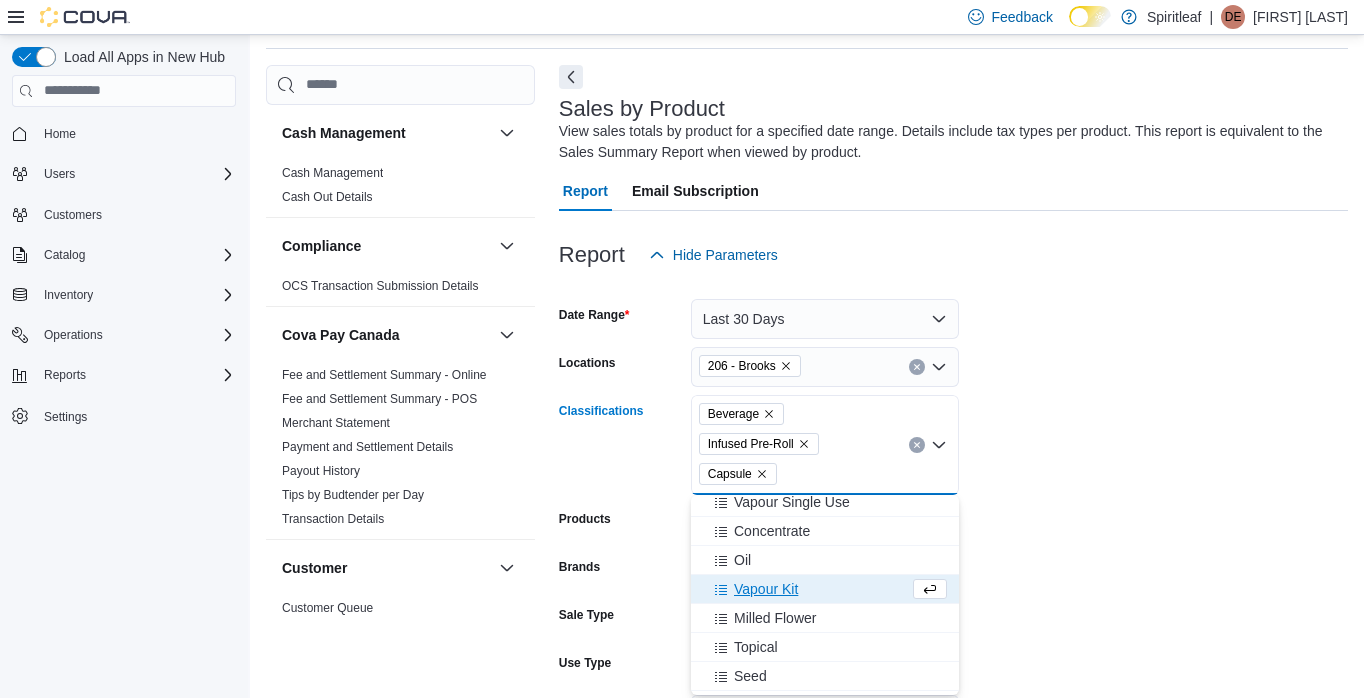 click on "Vapour Kit" at bounding box center (825, 589) 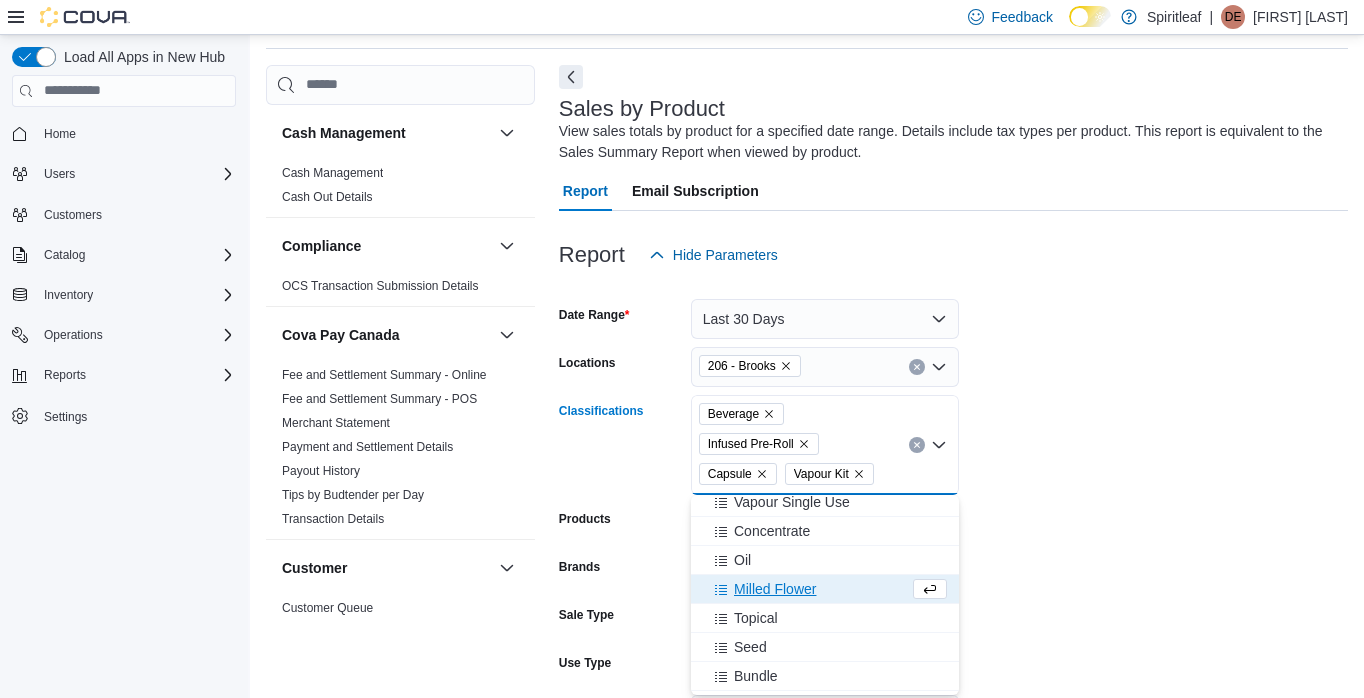 click on "Milled Flower" at bounding box center (825, 589) 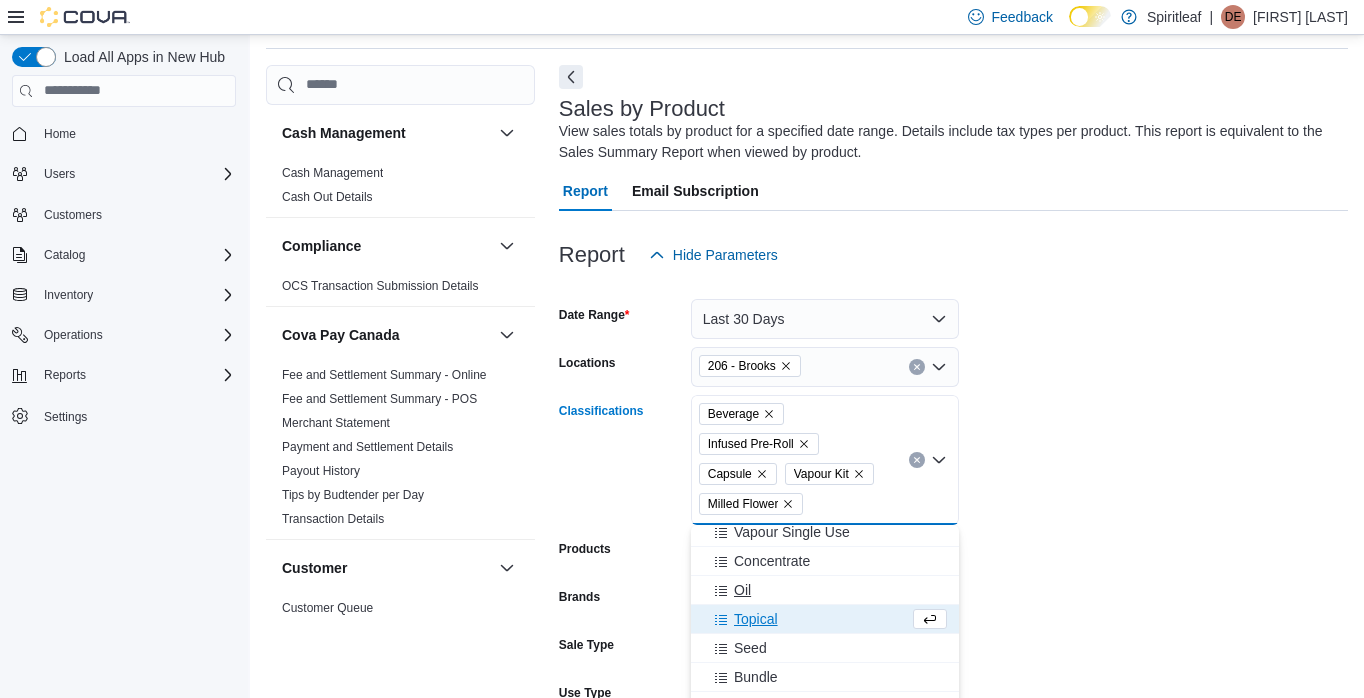 click on "Oil" at bounding box center [825, 590] 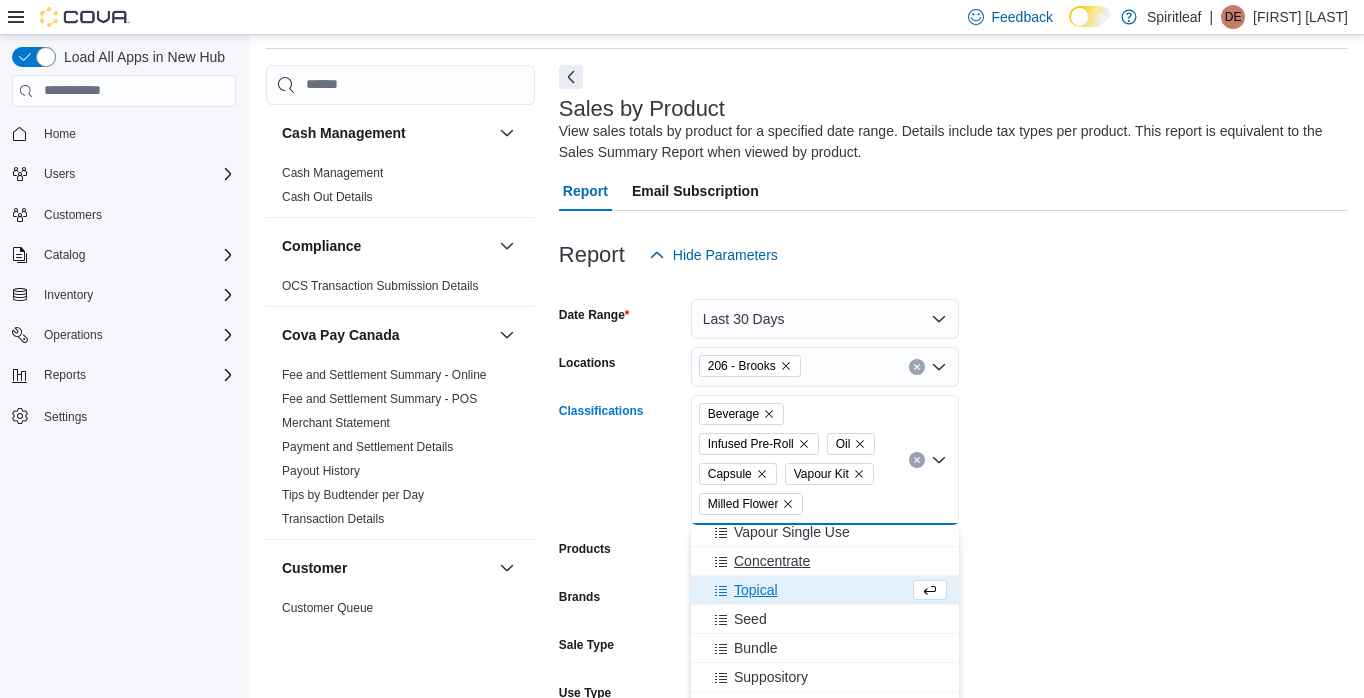 click on "Concentrate" at bounding box center (825, 561) 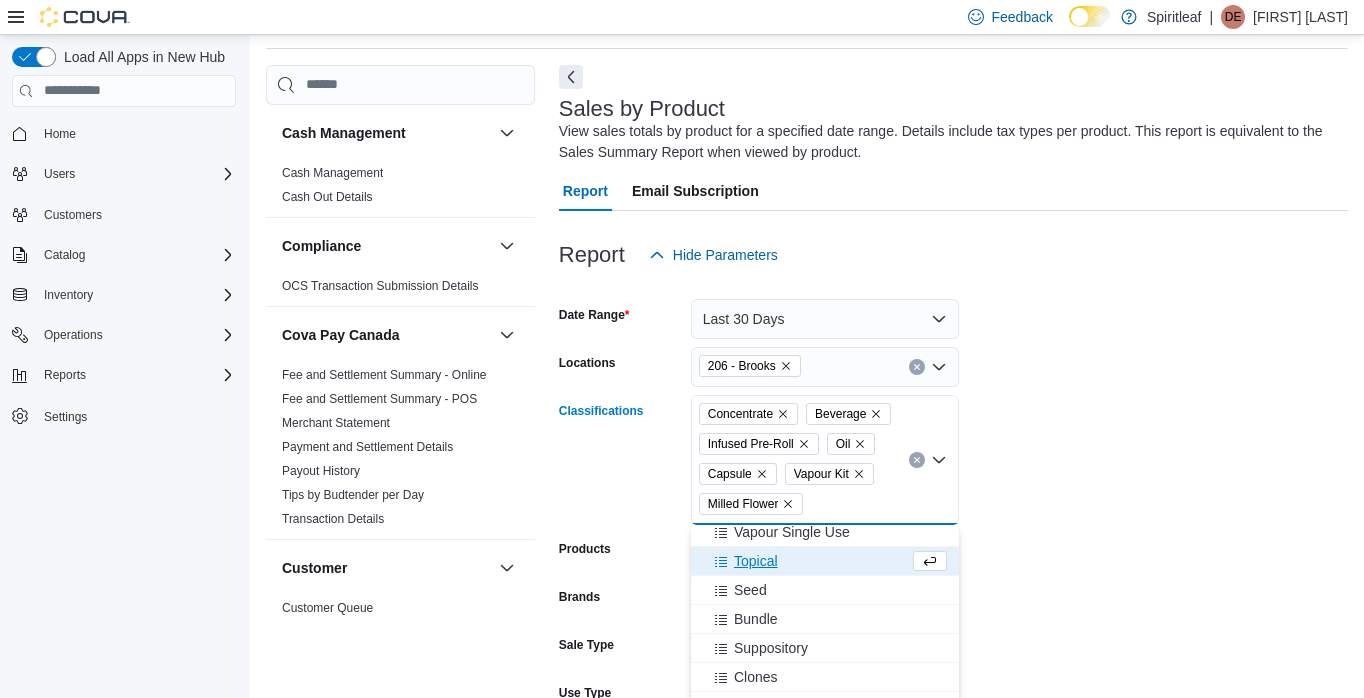 click on "Topical" at bounding box center [806, 561] 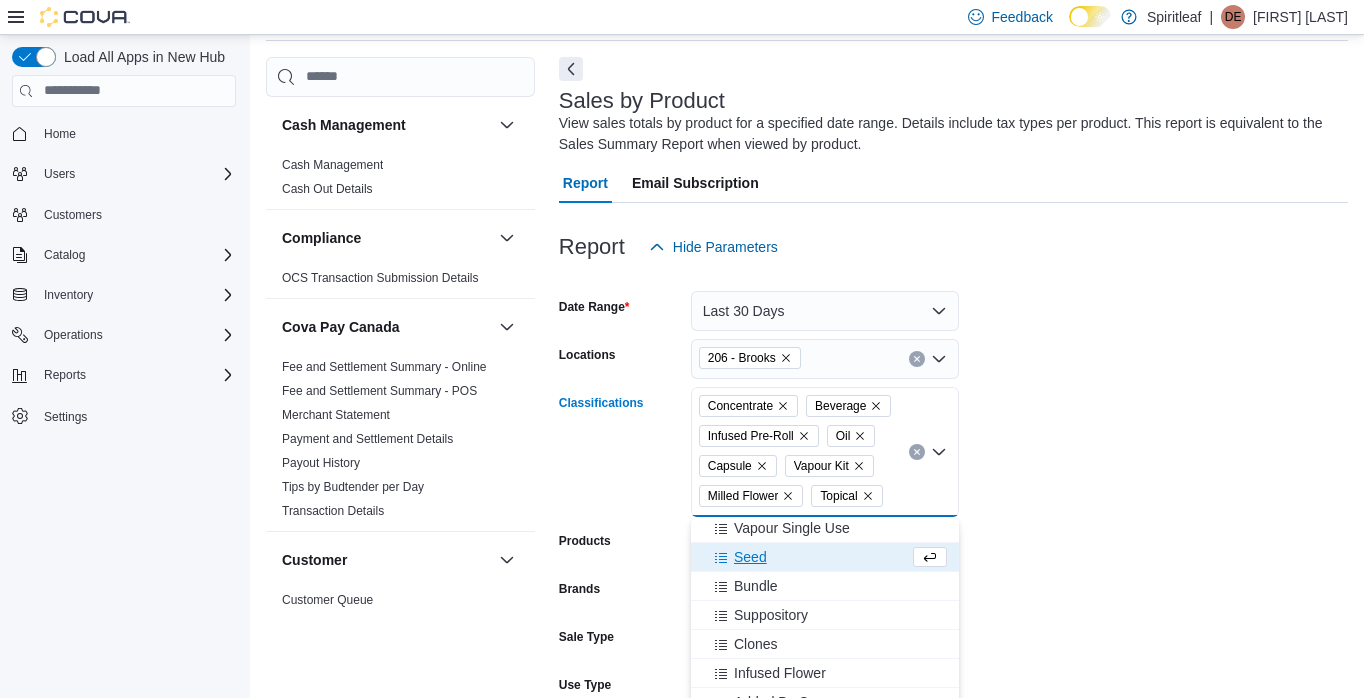 scroll, scrollTop: 167, scrollLeft: 0, axis: vertical 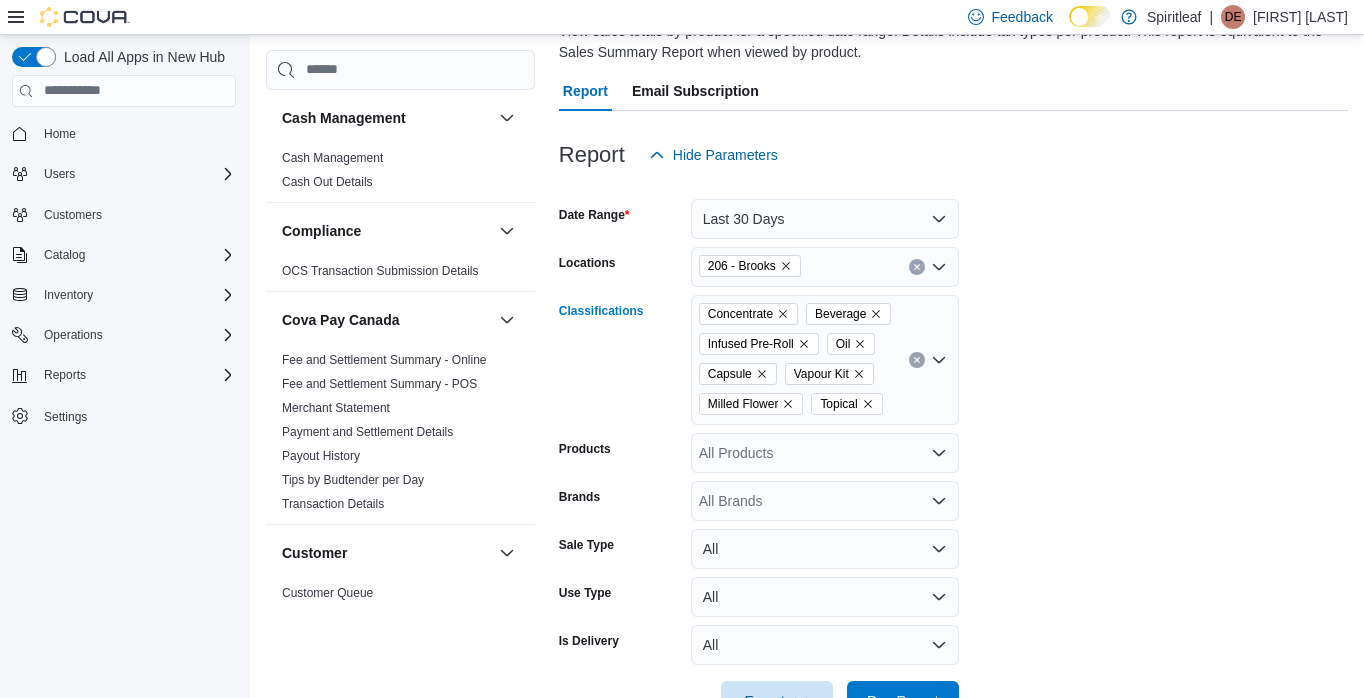 click 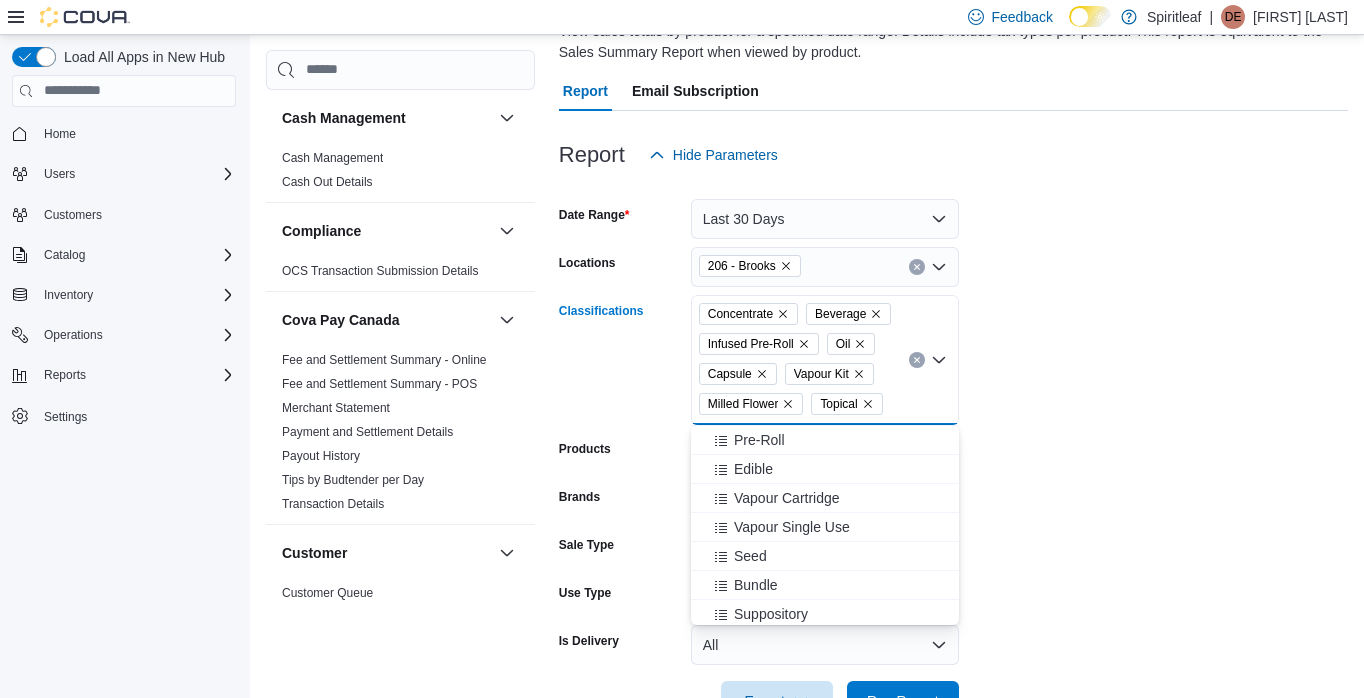 scroll, scrollTop: 496, scrollLeft: 0, axis: vertical 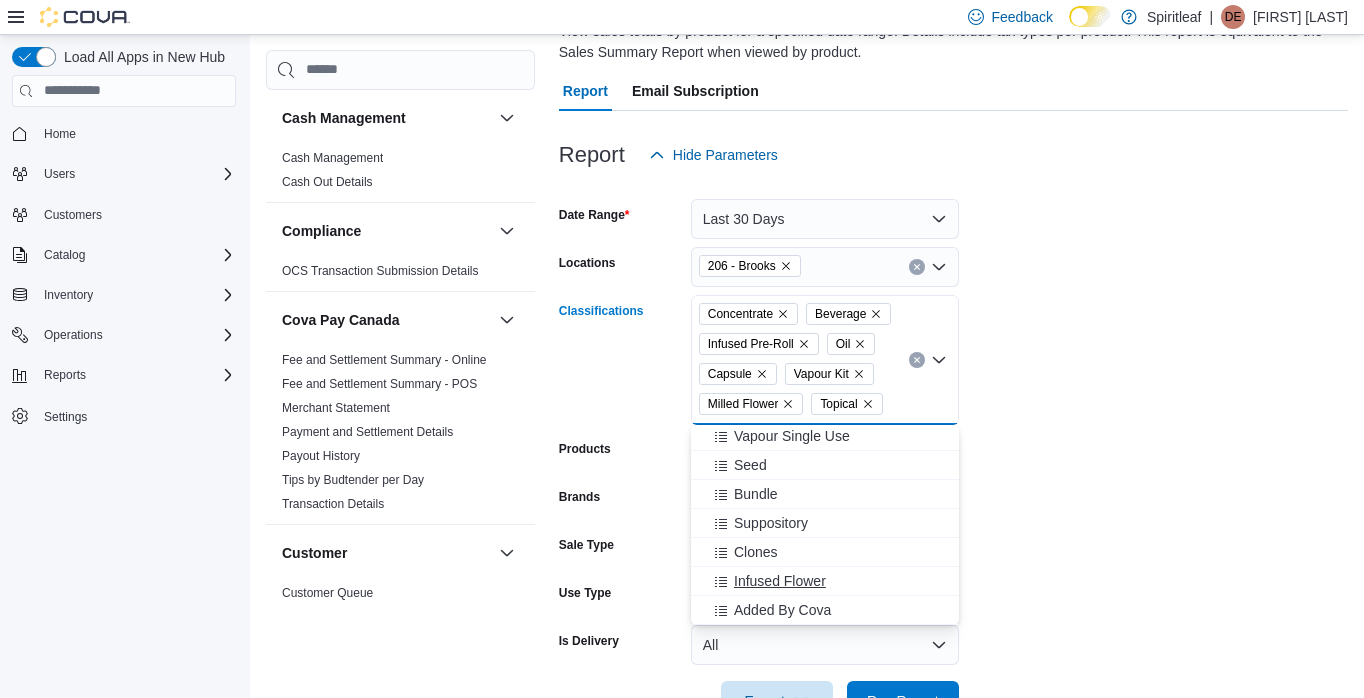 click on "Infused Flower" at bounding box center [825, 581] 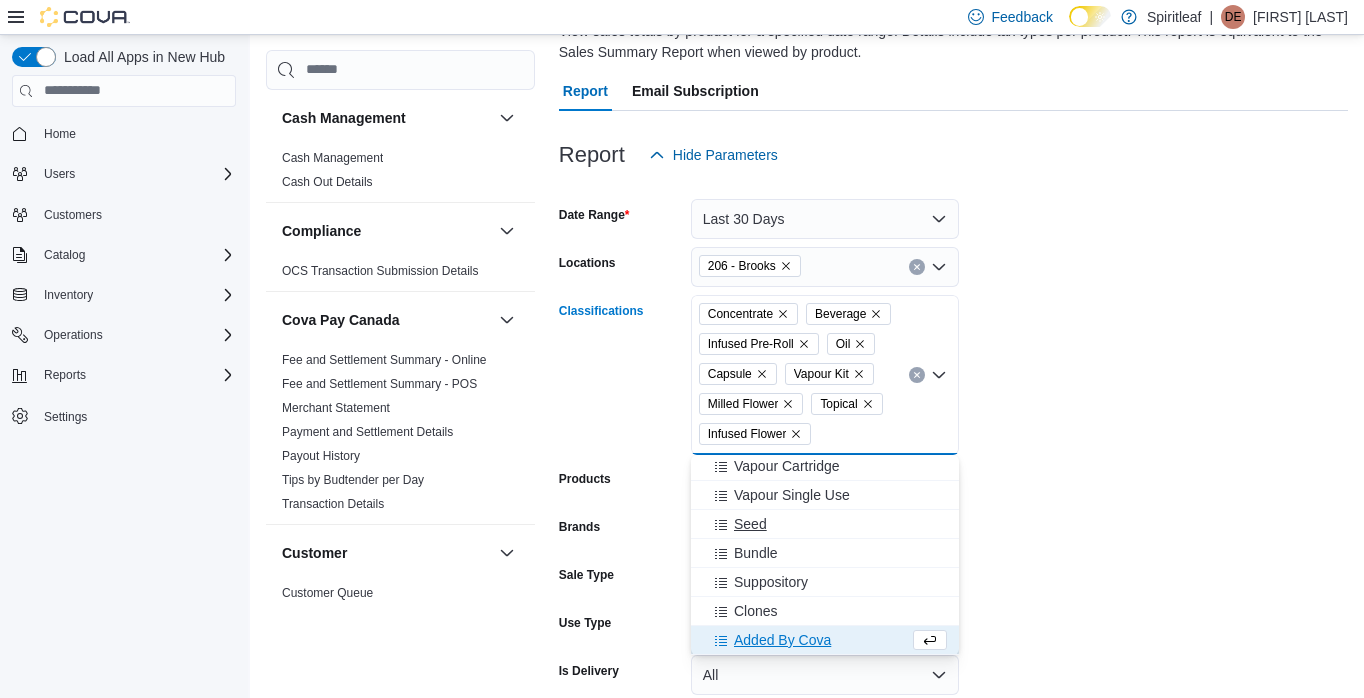 scroll, scrollTop: 467, scrollLeft: 0, axis: vertical 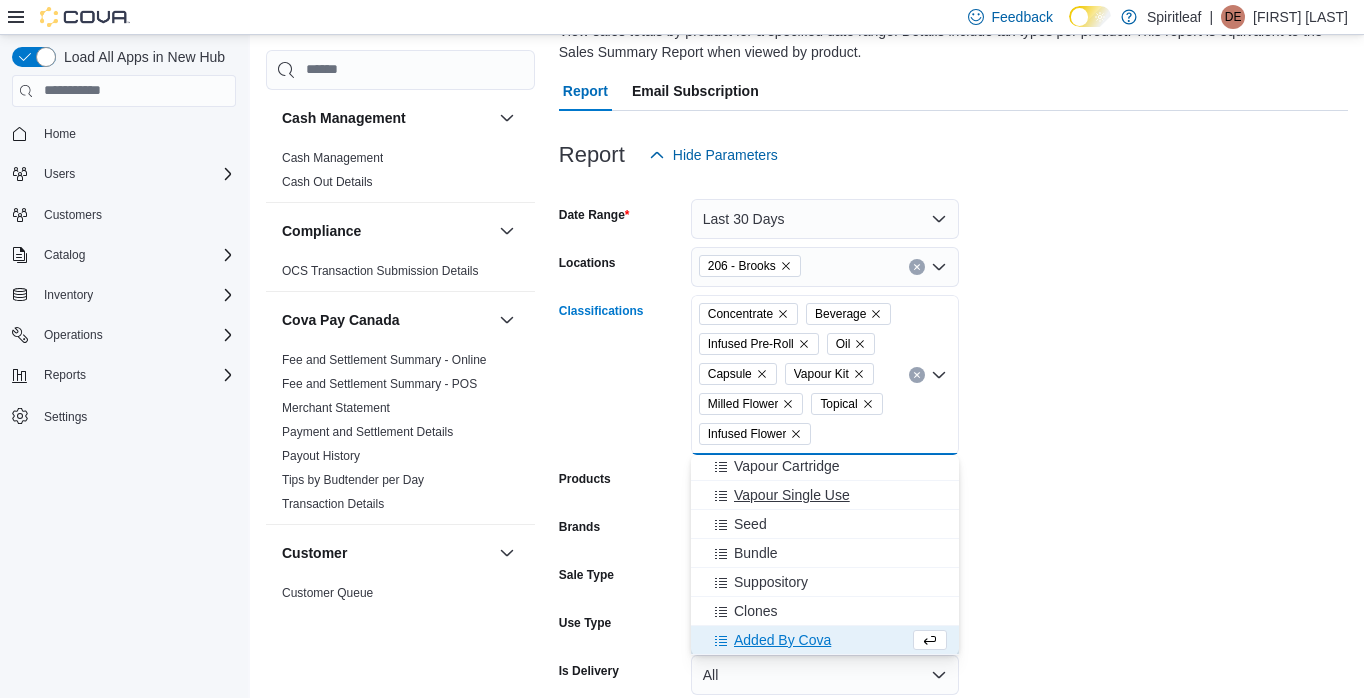 click on "Vapour Single Use" at bounding box center (825, 495) 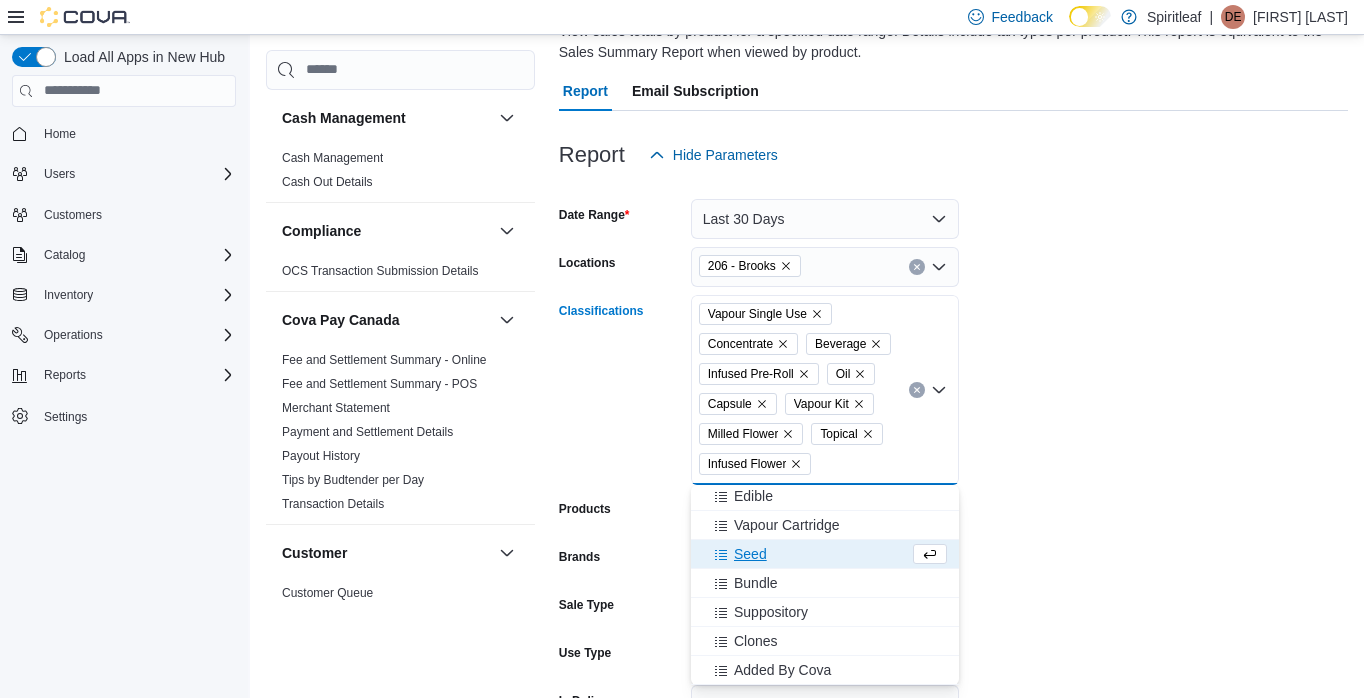 scroll, scrollTop: 438, scrollLeft: 0, axis: vertical 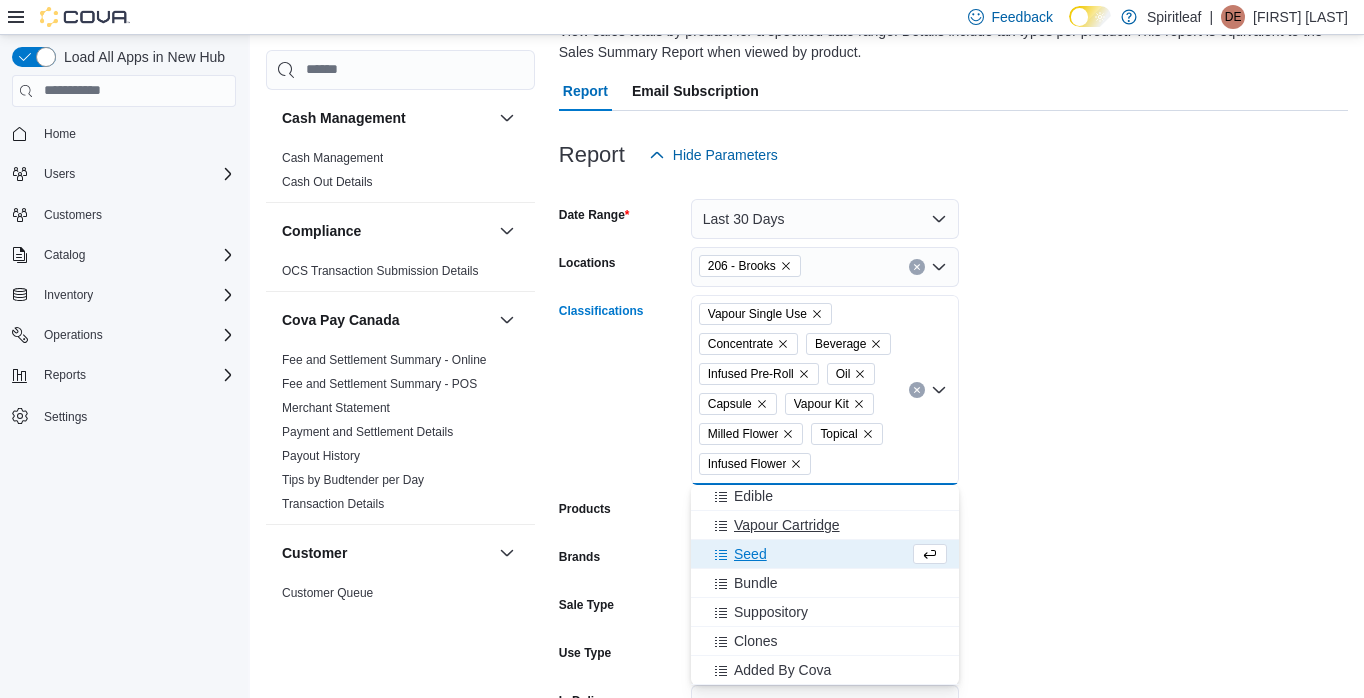 click on "Vapour Cartridge" at bounding box center (825, 525) 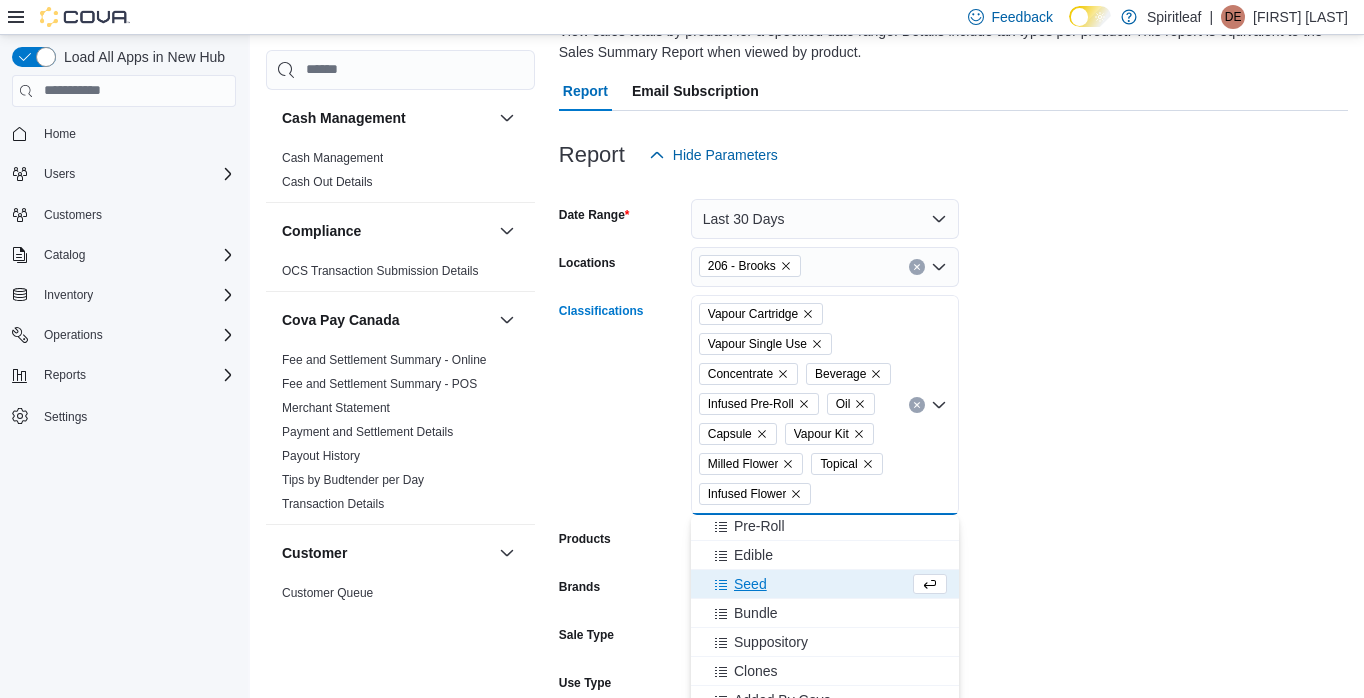 scroll, scrollTop: 408, scrollLeft: 0, axis: vertical 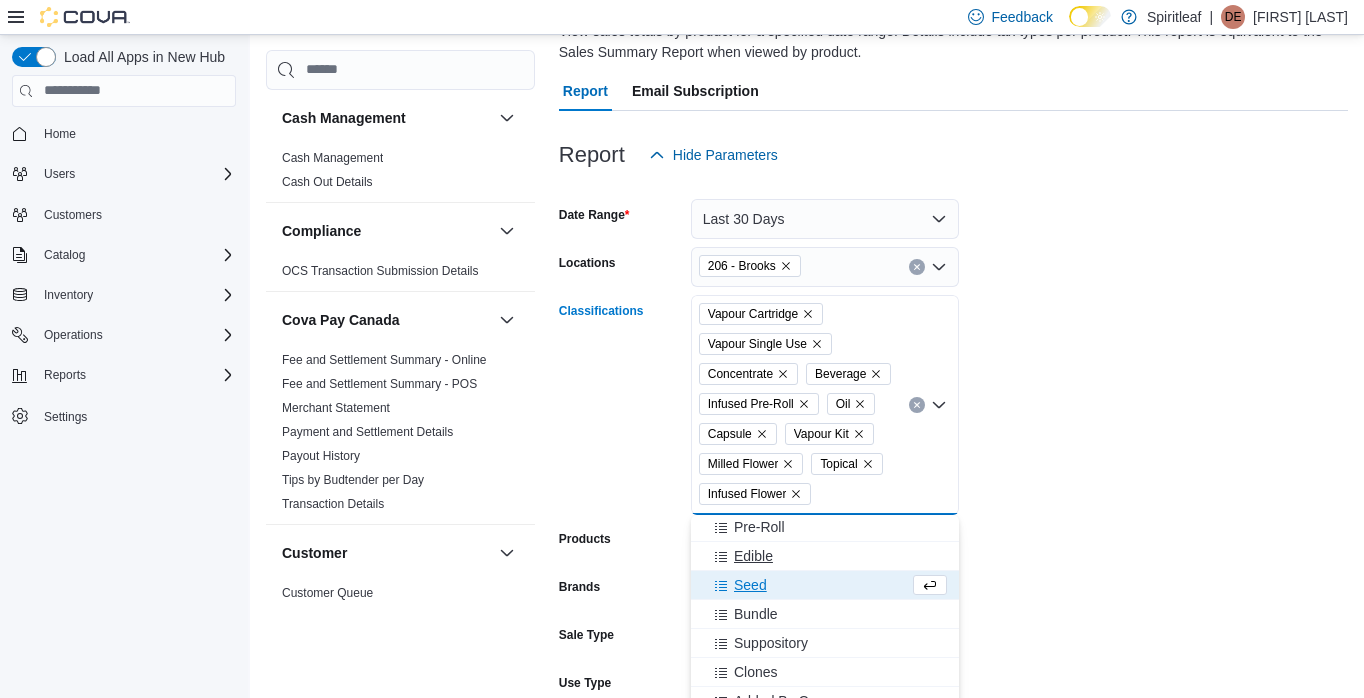 click on "Edible" at bounding box center (825, 556) 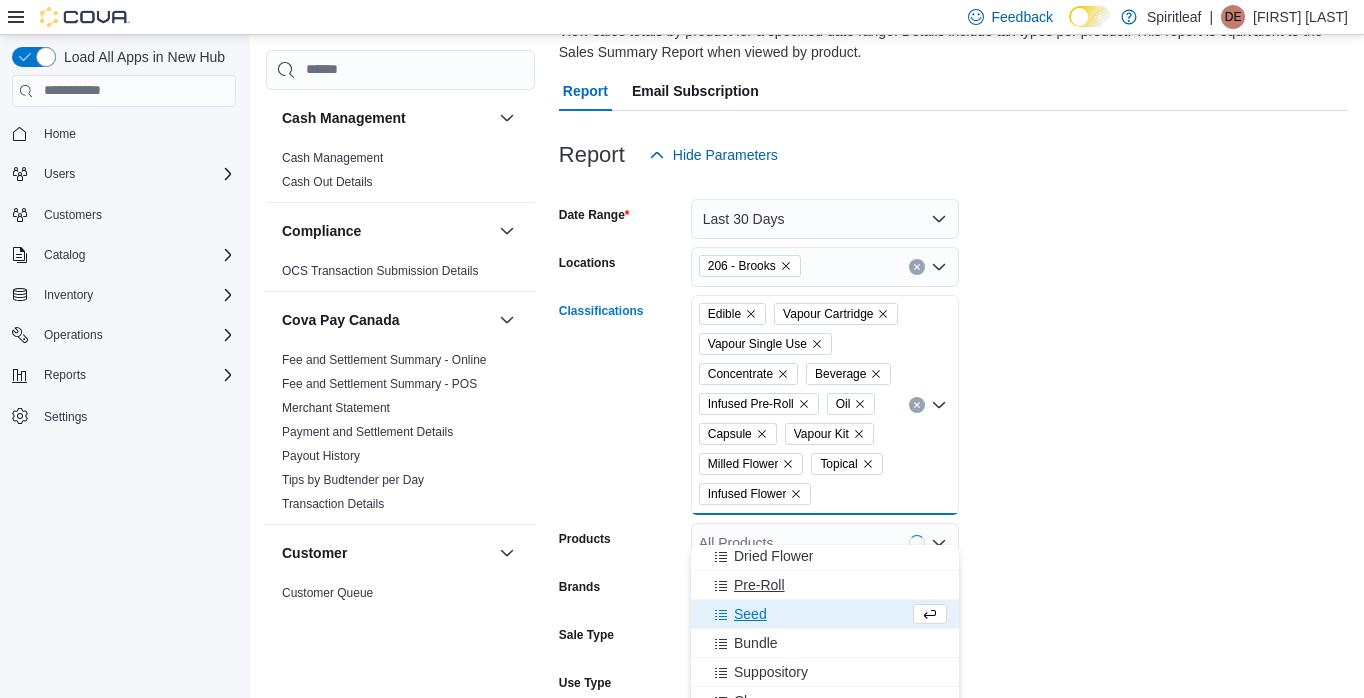 click on "Pre-Roll" at bounding box center [825, 585] 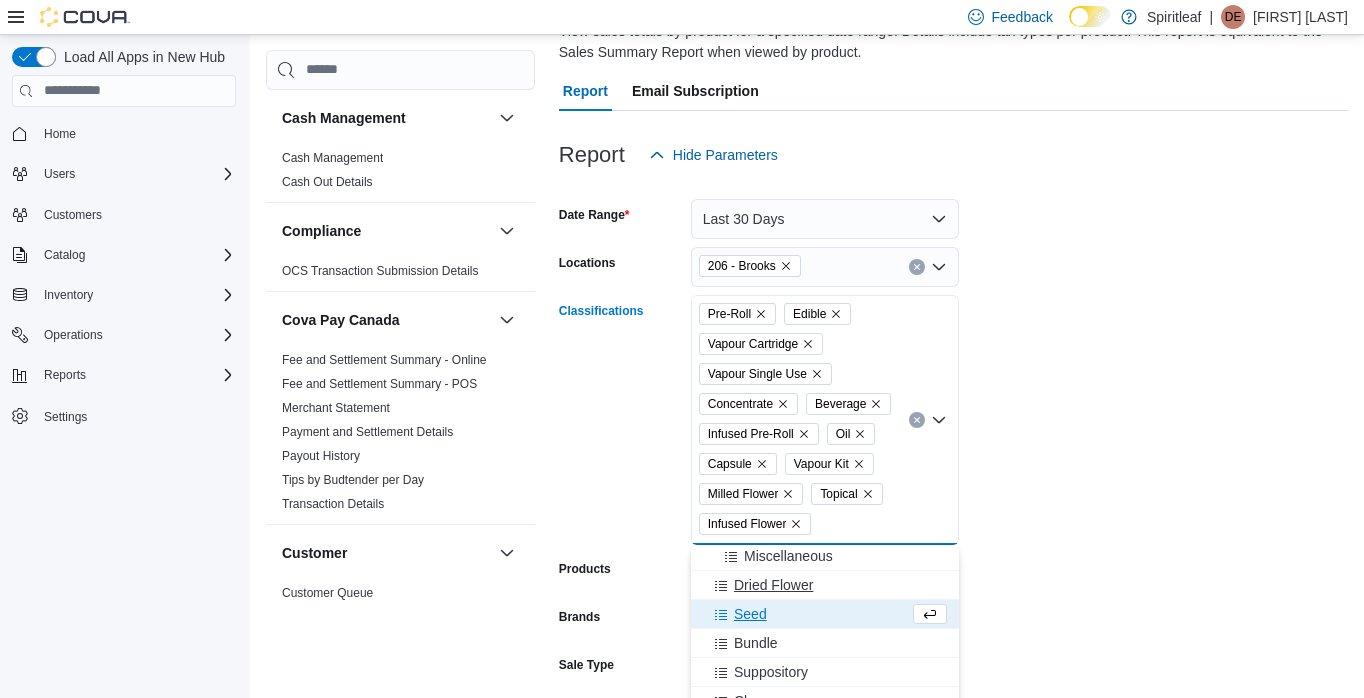 click on "Dried Flower" at bounding box center (825, 585) 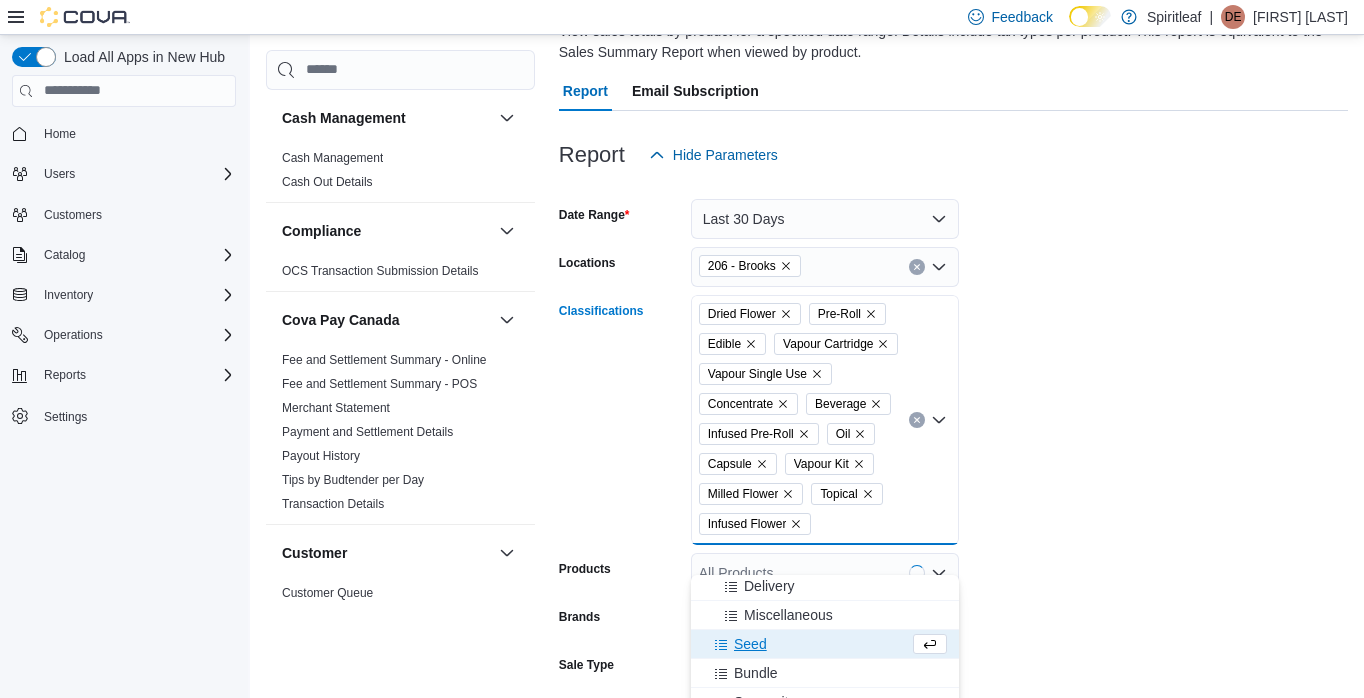 scroll, scrollTop: 322, scrollLeft: 0, axis: vertical 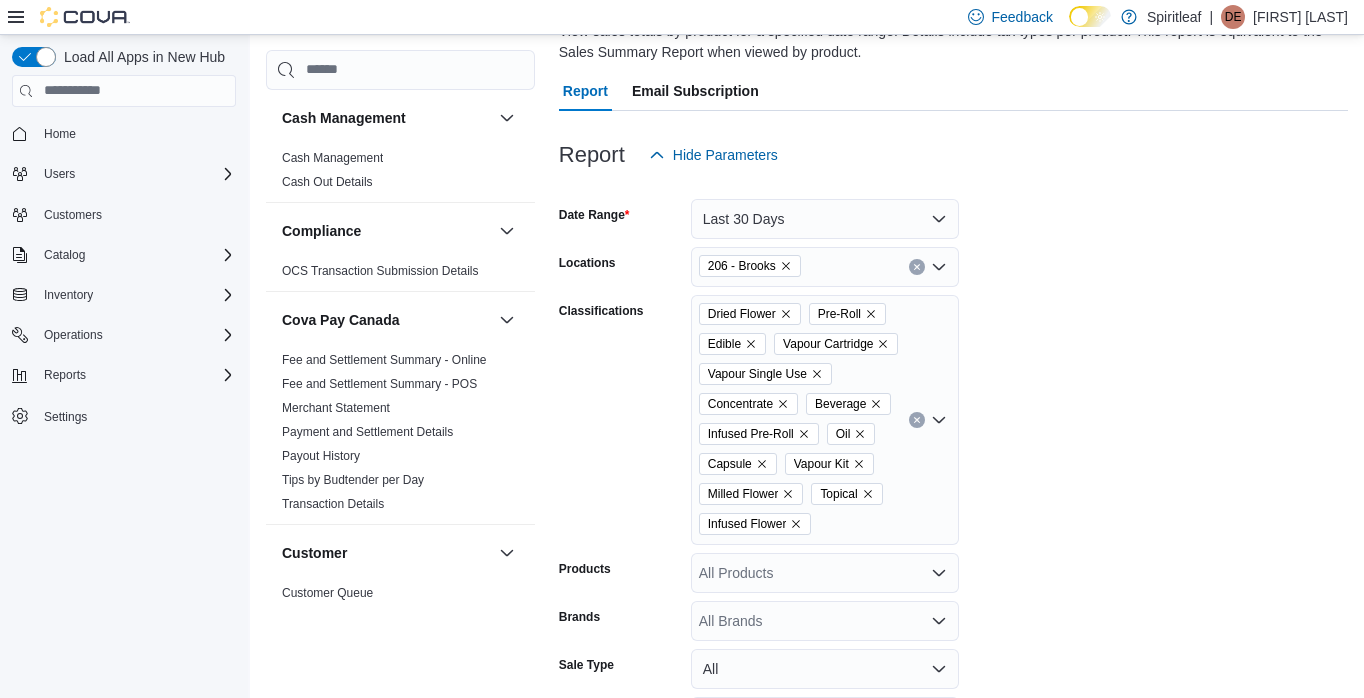 click on "Date Range Last 30 Days Locations [NUMBER] - [CITY] Classifications Dried Flower Pre-Roll Edible Vapour Cartridge Vapour Single Use Concentrate Beverage Infused Pre-Roll Oil Capsule Vapour Kit Milled Flower Topical Infused Flower Products All Products Brands All Brands Sale Type All Use Type All Is Delivery All Export  Run Report" at bounding box center [953, 508] 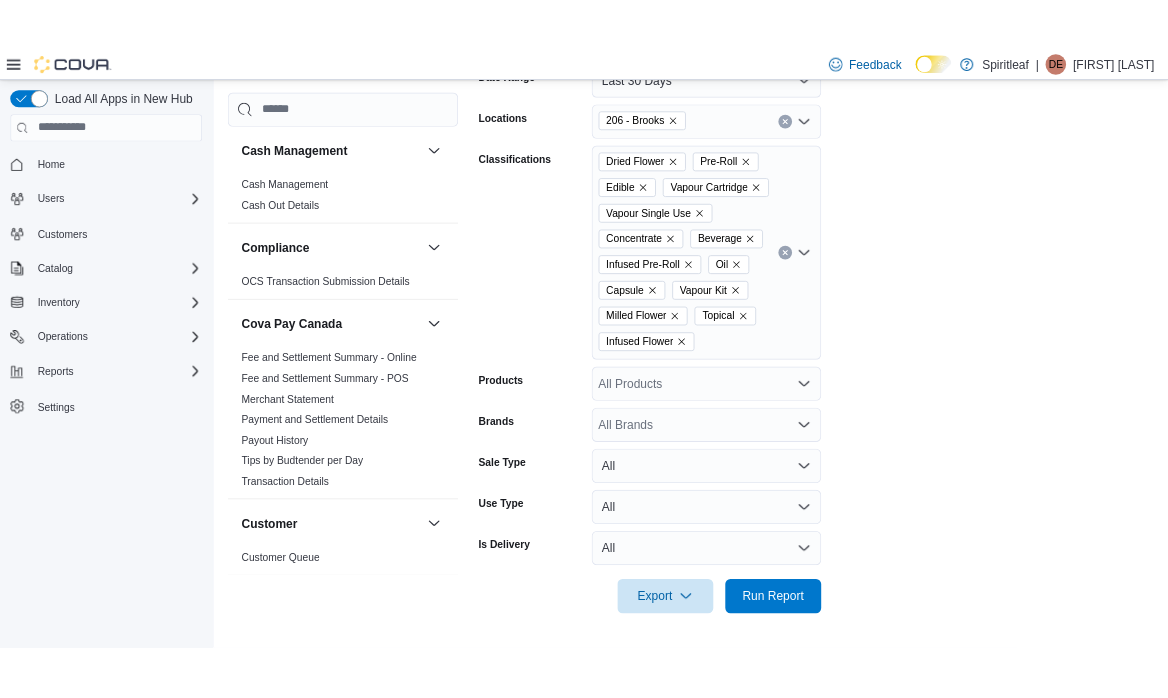 scroll, scrollTop: 380, scrollLeft: 0, axis: vertical 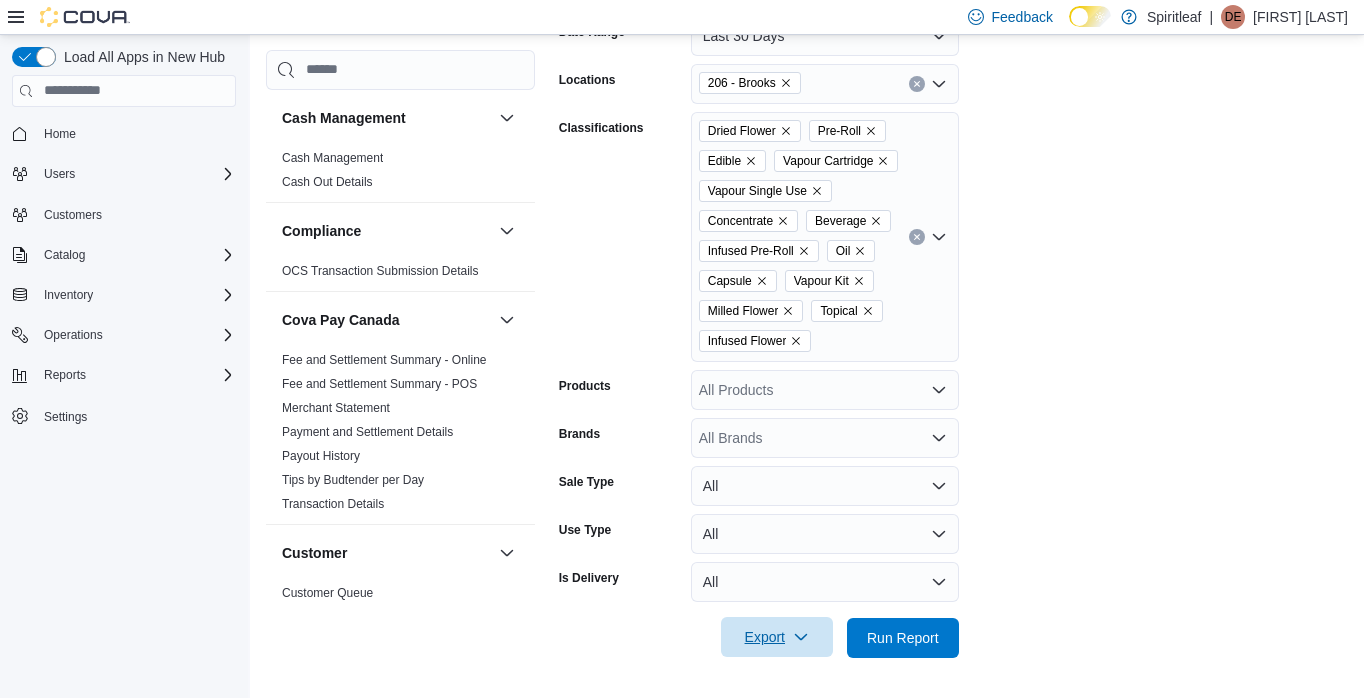 click on "Export" at bounding box center (777, 637) 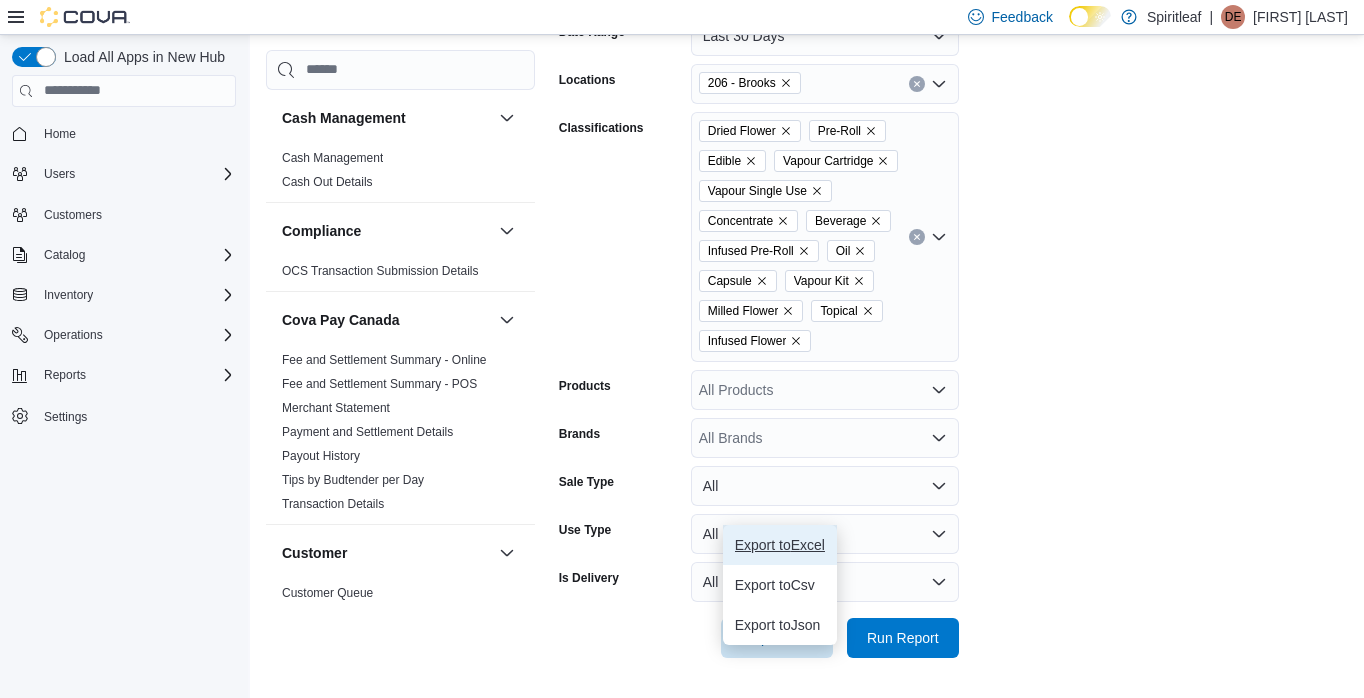 click on "Export to  Excel" at bounding box center [780, 545] 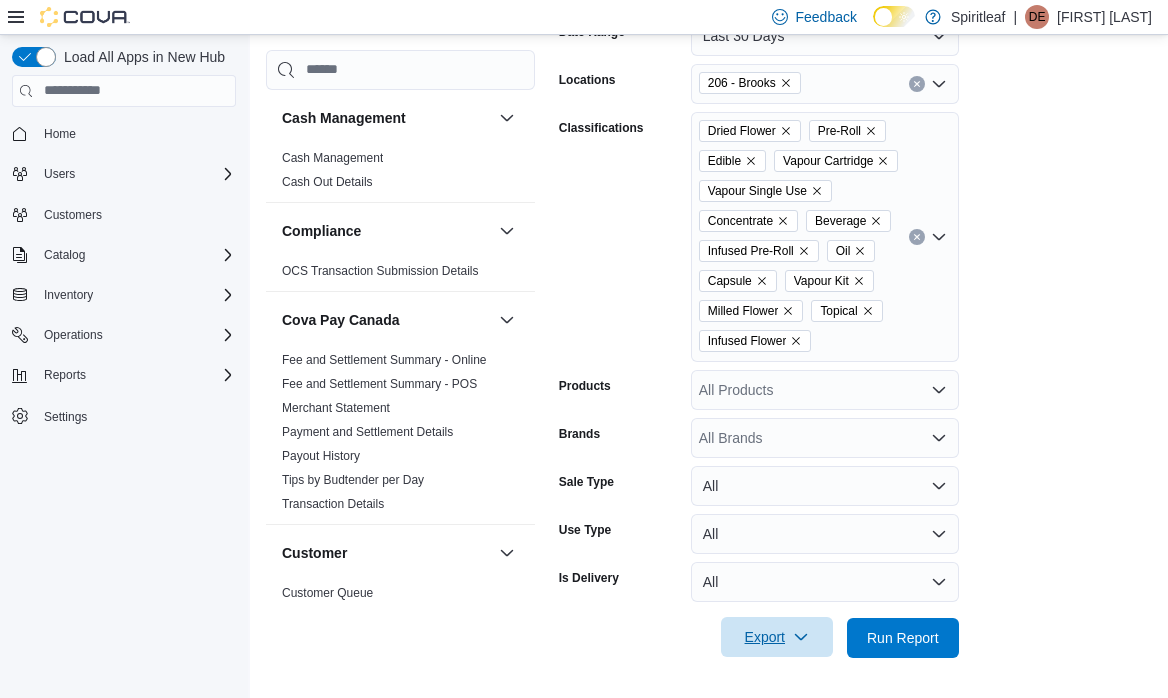 click 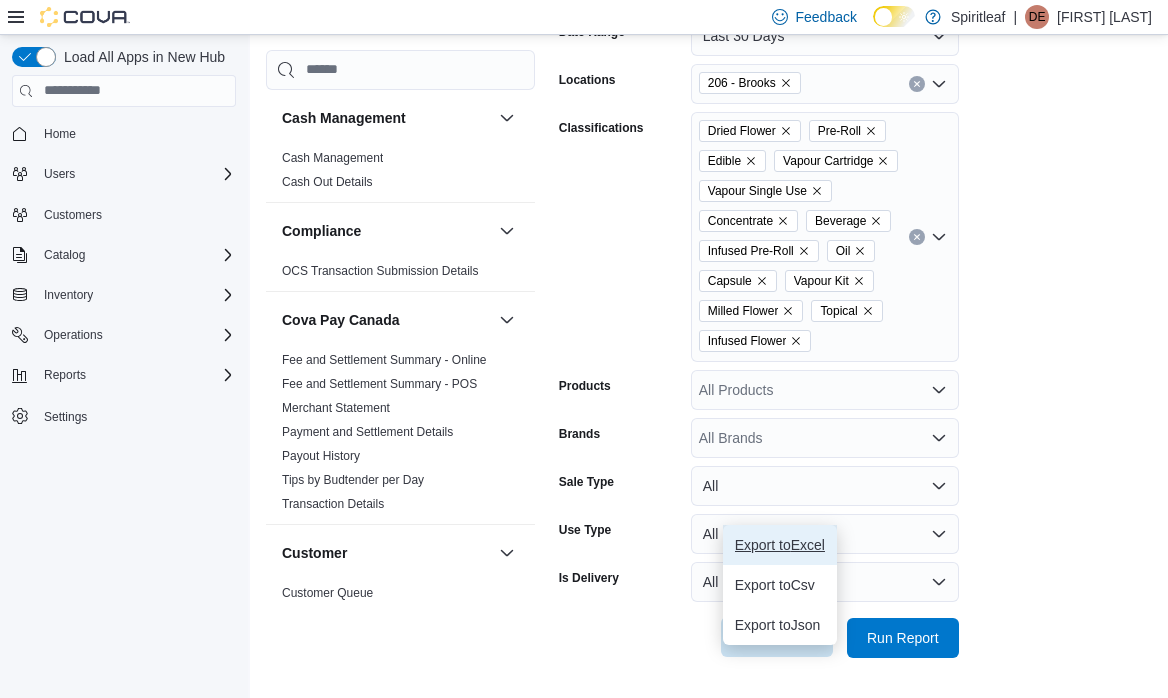 click on "Export to  Excel" at bounding box center [780, 545] 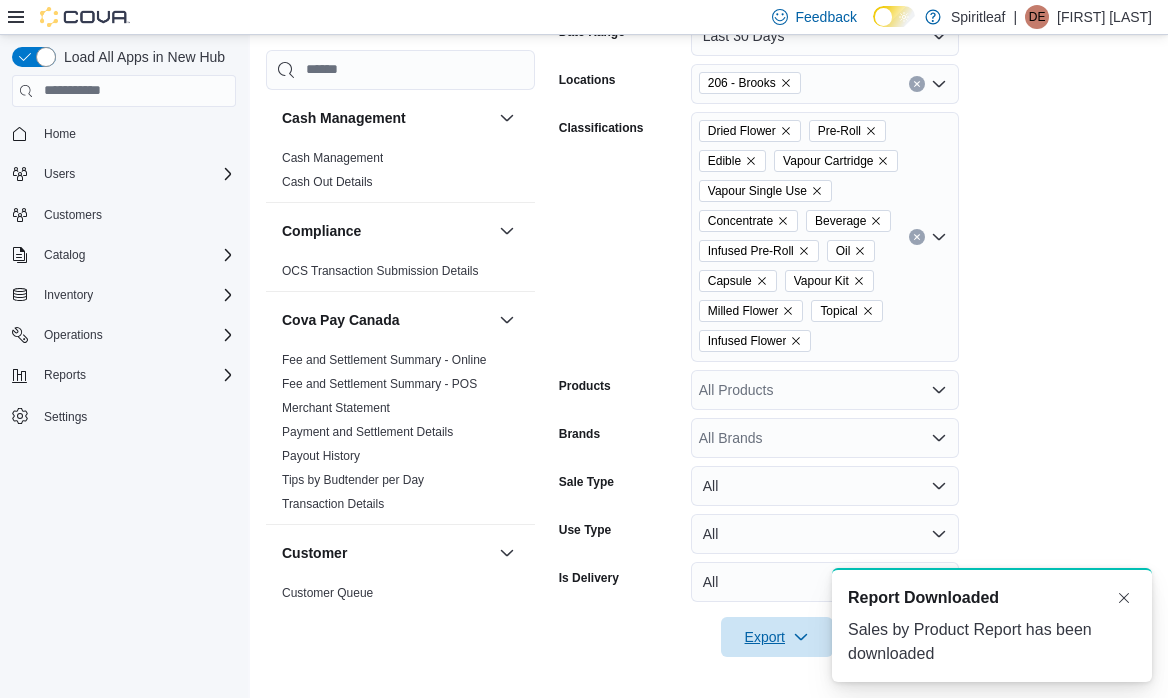 scroll, scrollTop: 0, scrollLeft: 0, axis: both 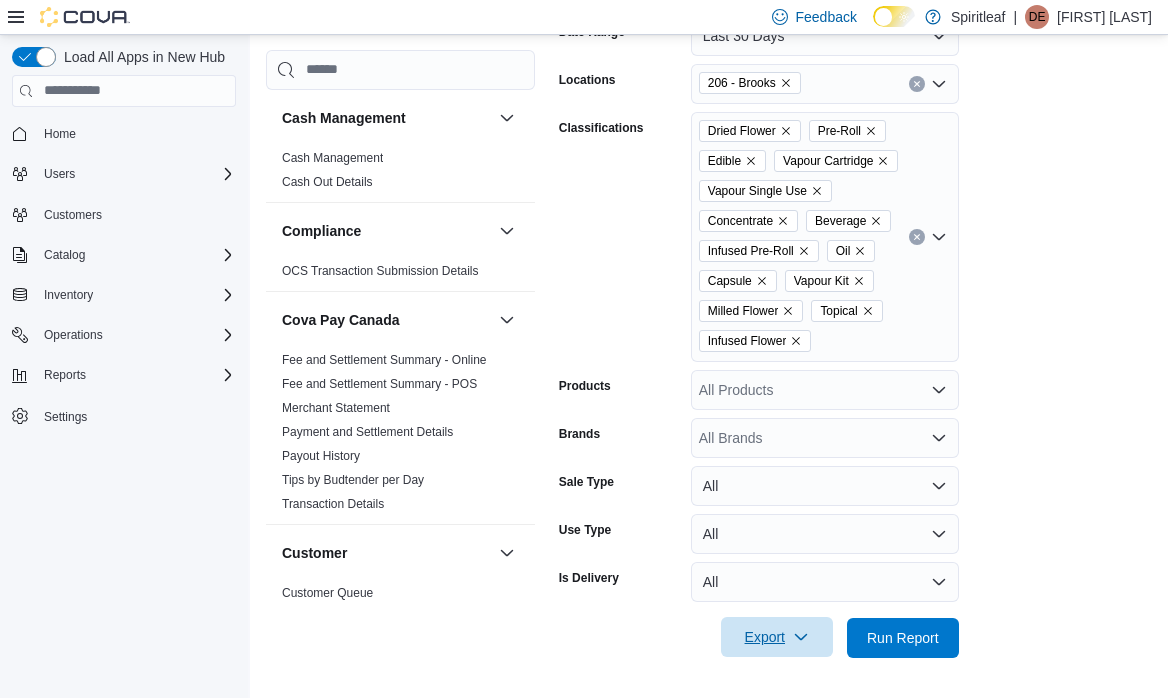 click on "Load All Apps in New Hub Home   Users   Customers   Catalog   Inventory   Operations   Reports   Settings" at bounding box center (124, 370) 